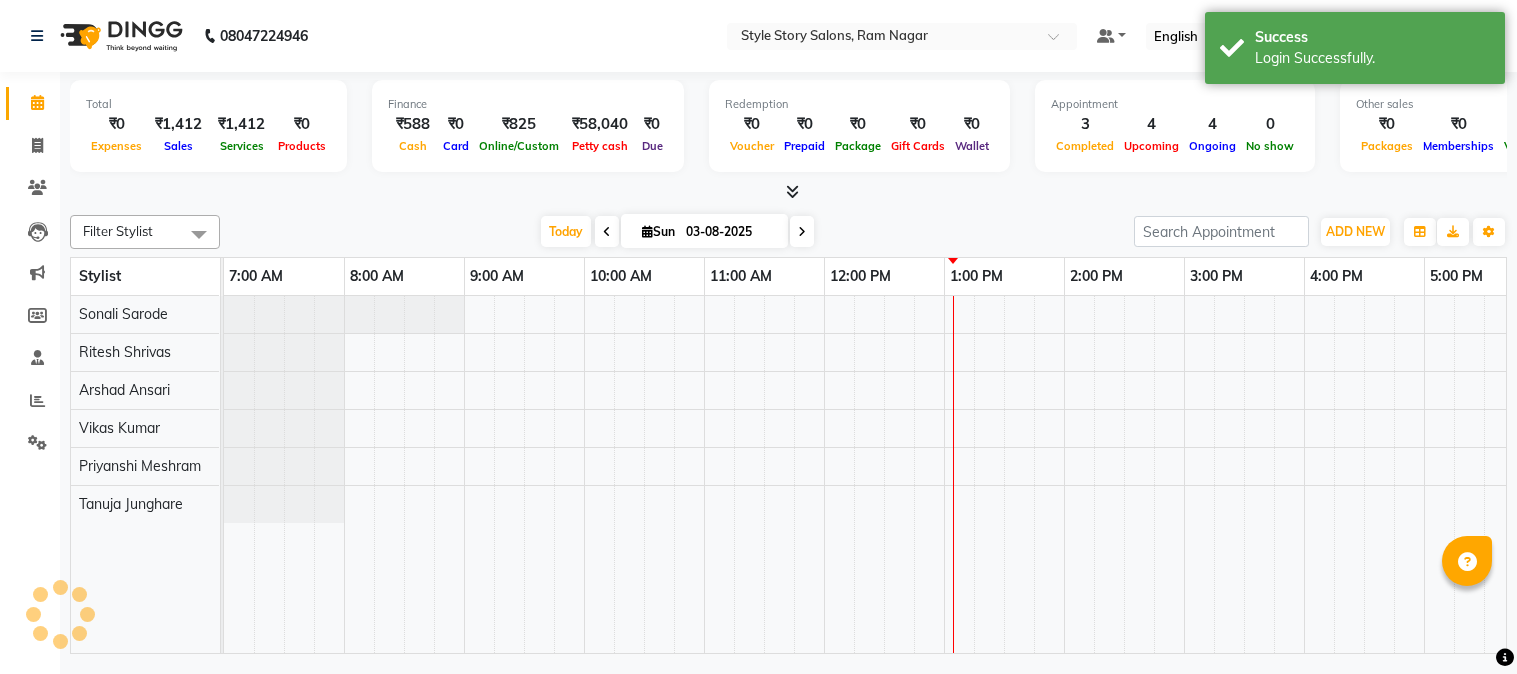 scroll, scrollTop: 0, scrollLeft: 0, axis: both 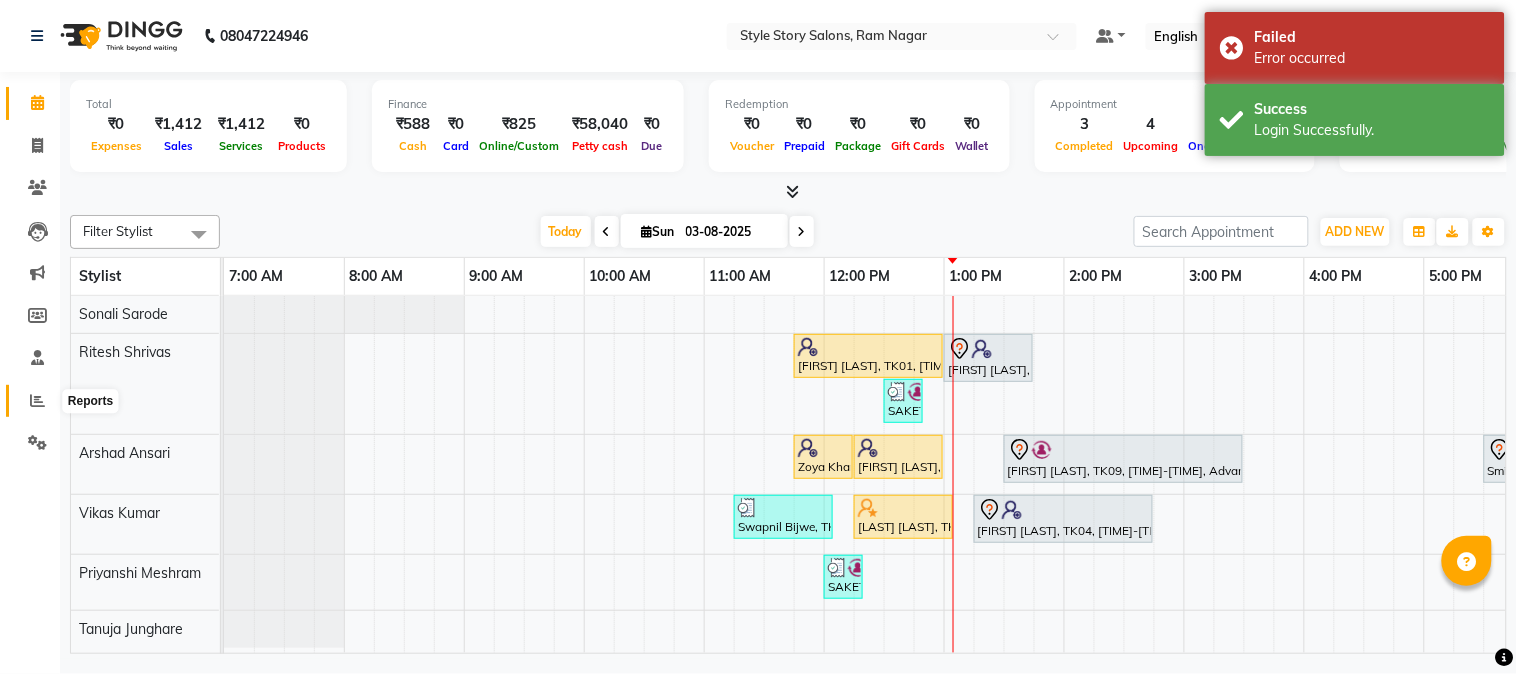 click 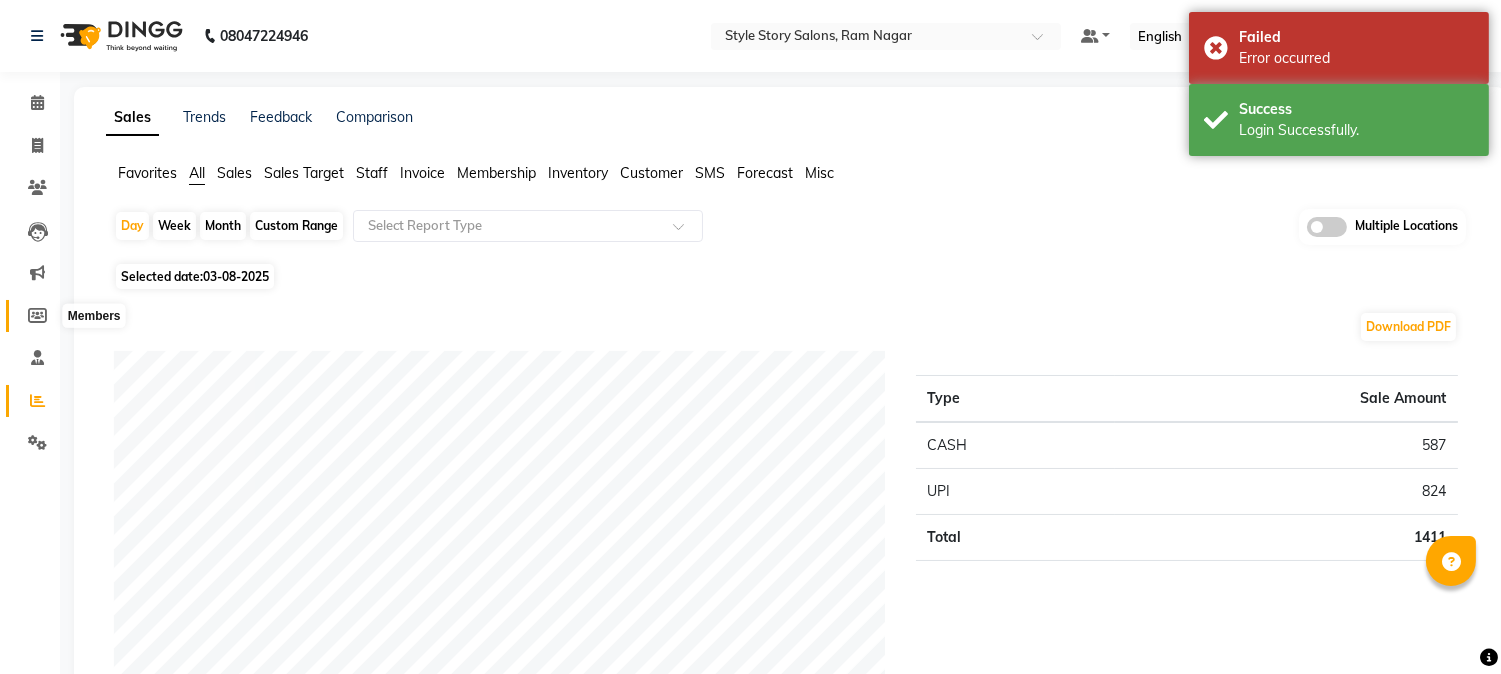 click 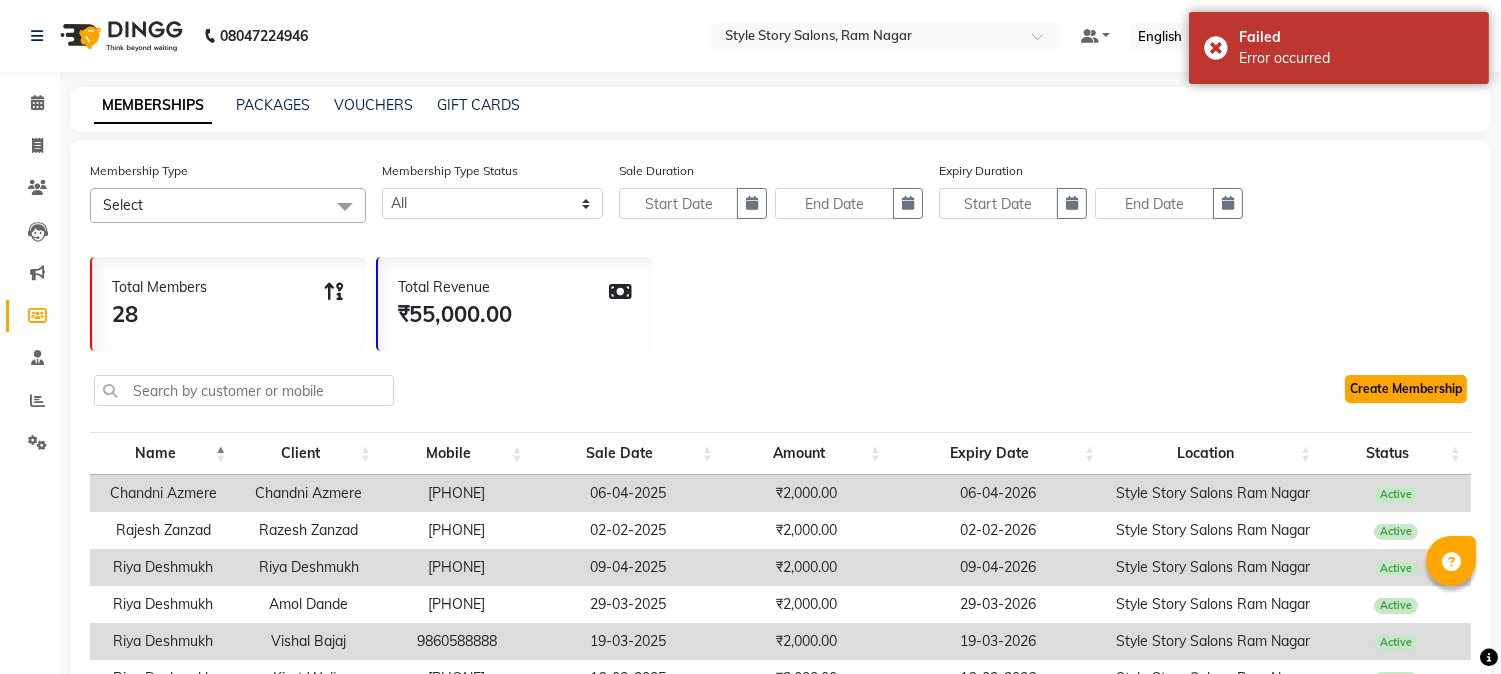 click on "Create Membership" 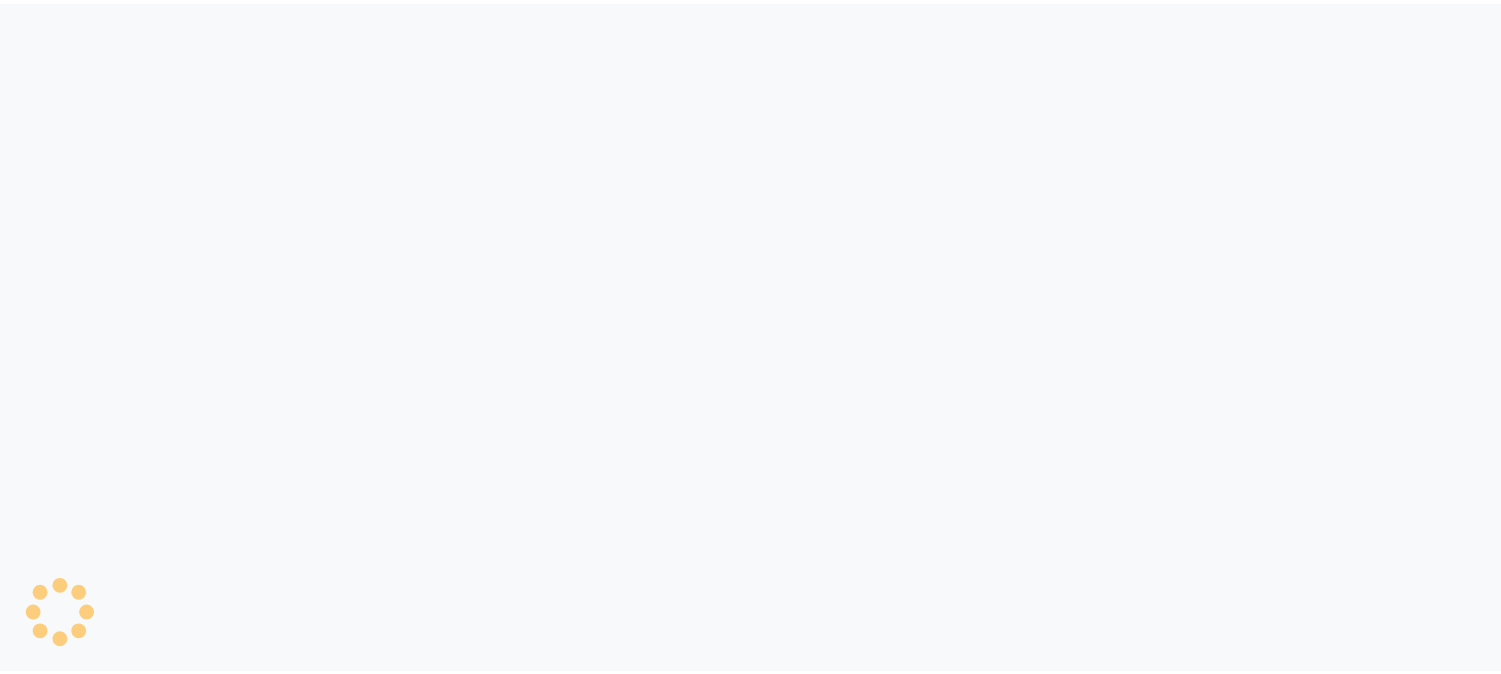 scroll, scrollTop: 0, scrollLeft: 0, axis: both 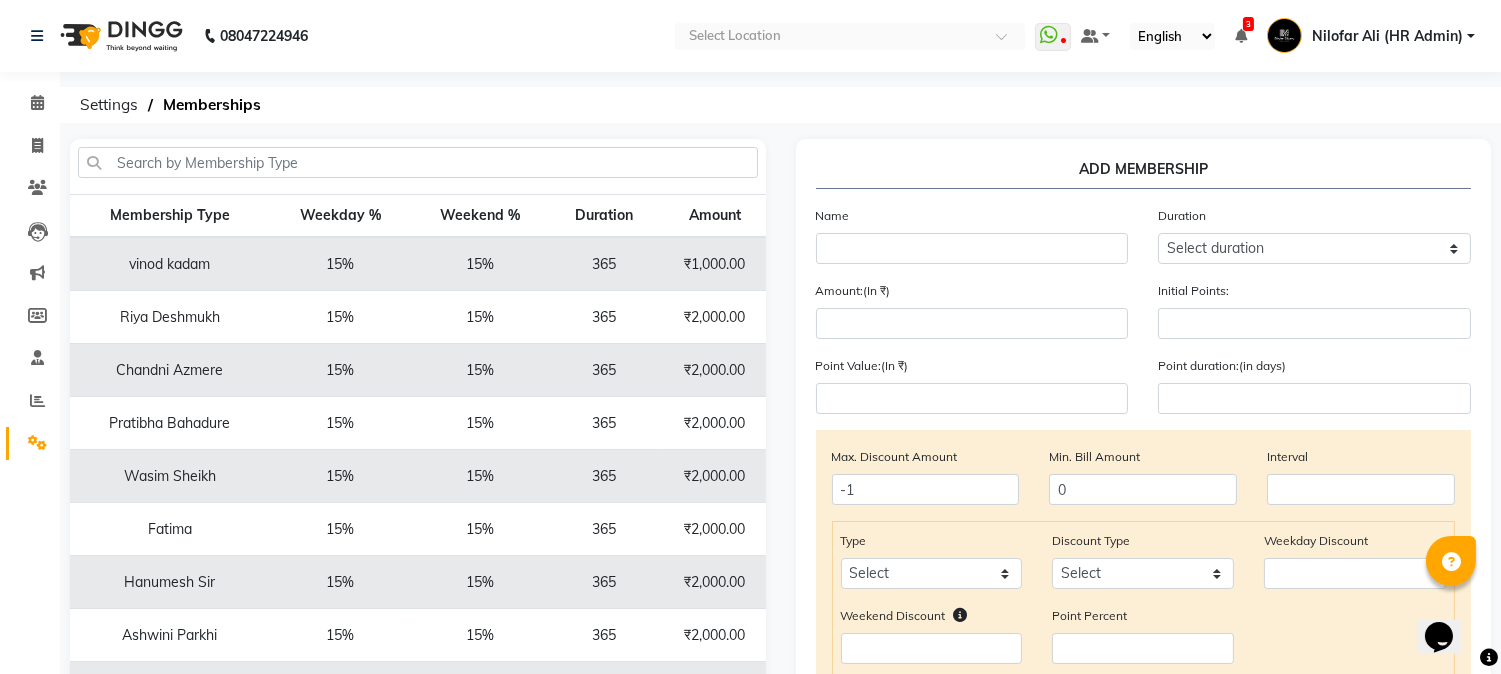 click on "vinod kadam" 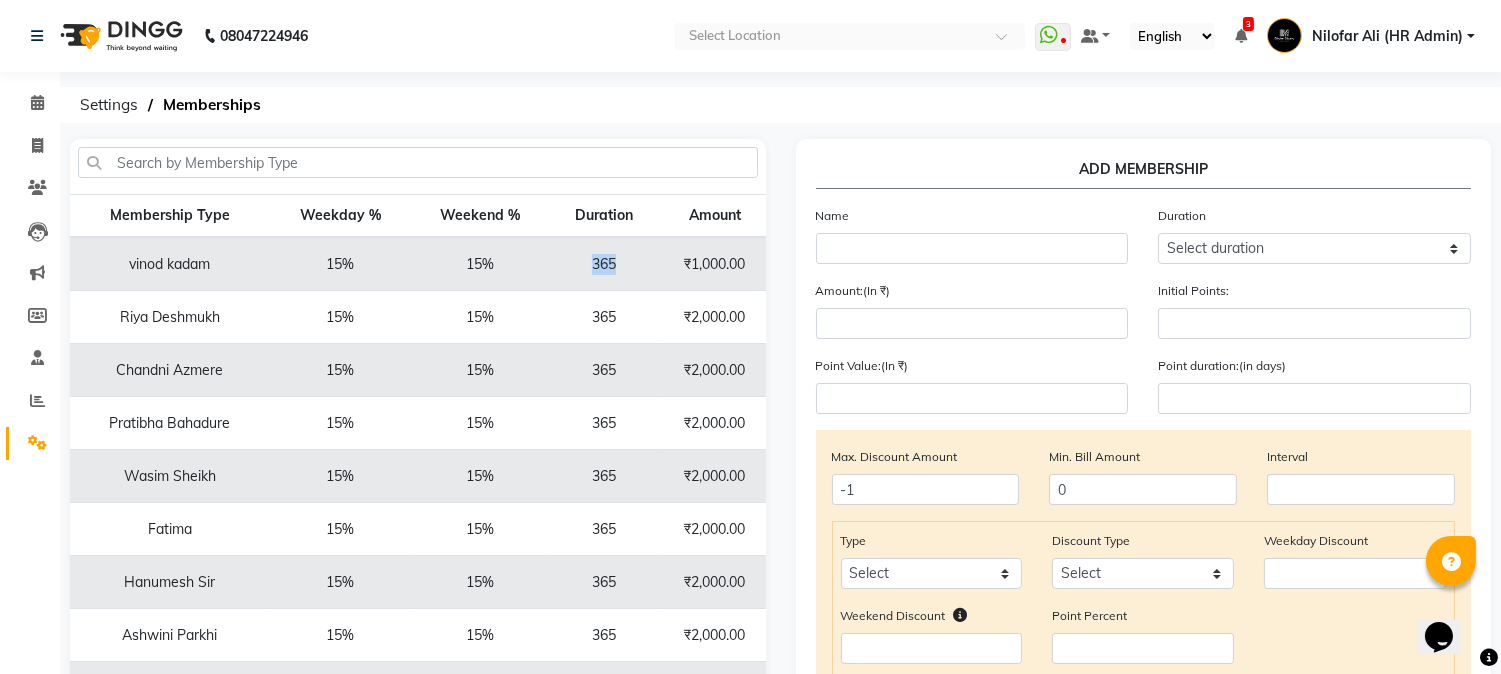 click on "365" 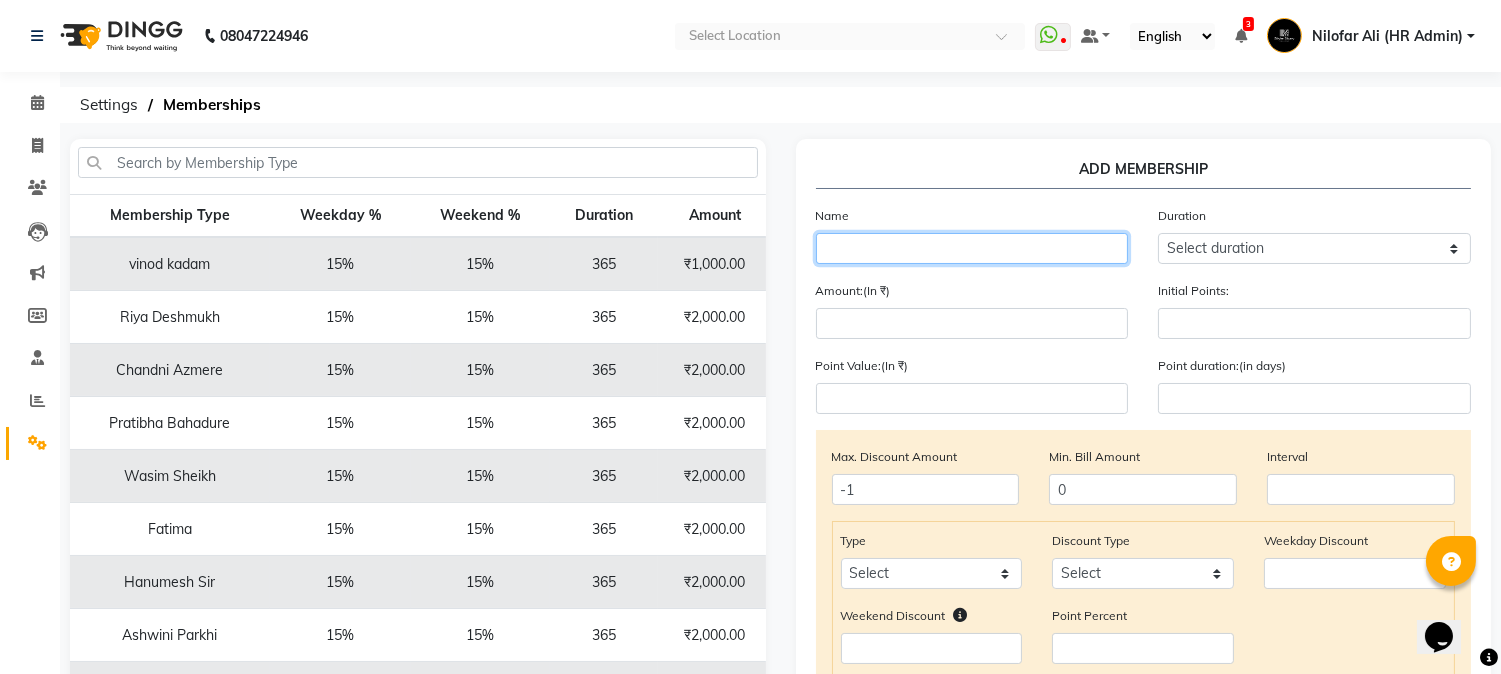 click 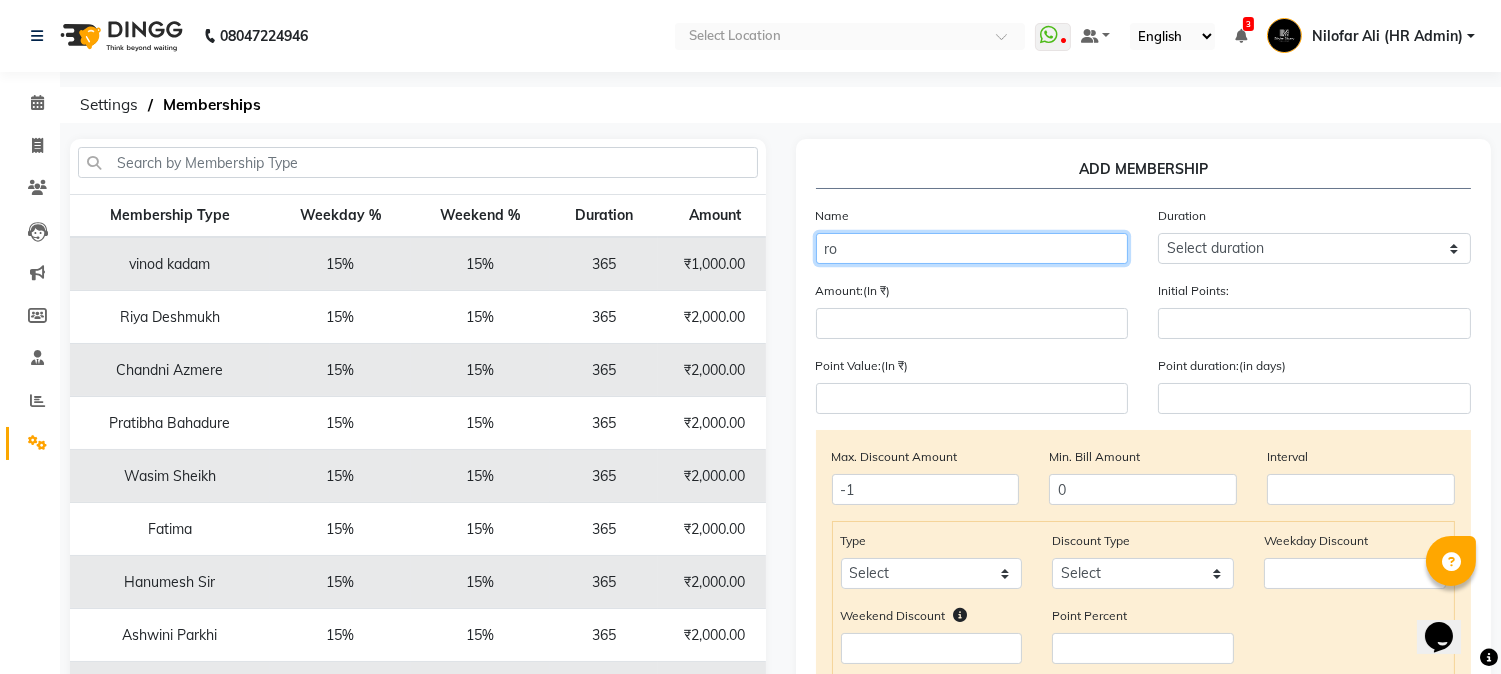type on "r" 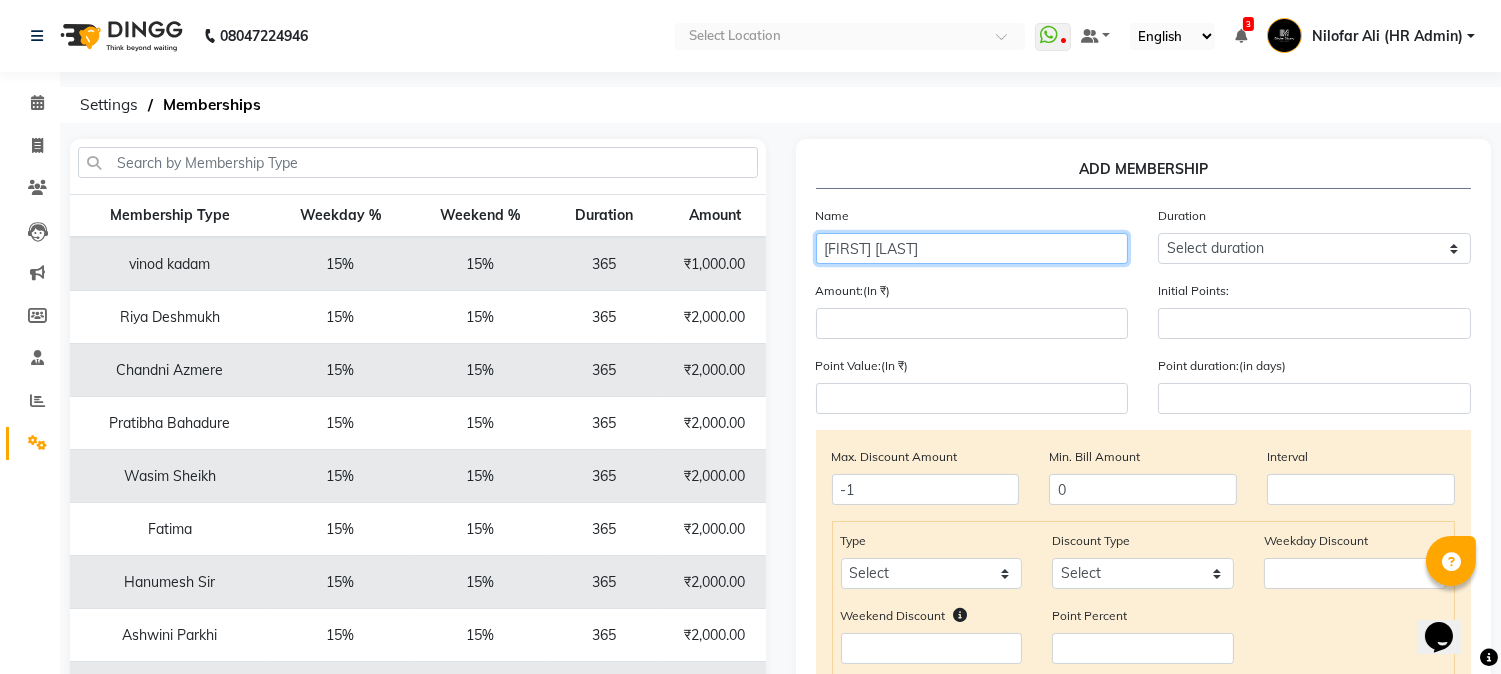 type on "Rohan Mehta" 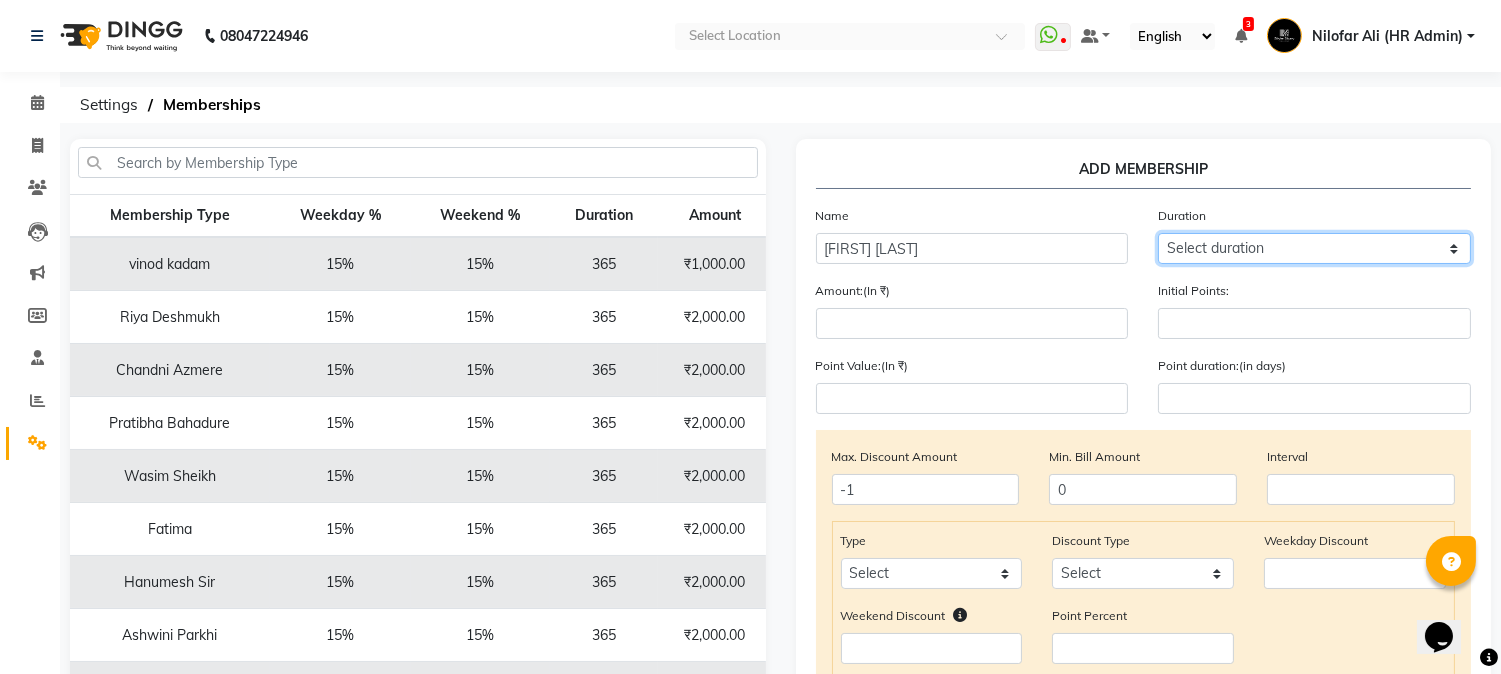 drag, startPoint x: 1248, startPoint y: 241, endPoint x: 1240, endPoint y: 258, distance: 18.788294 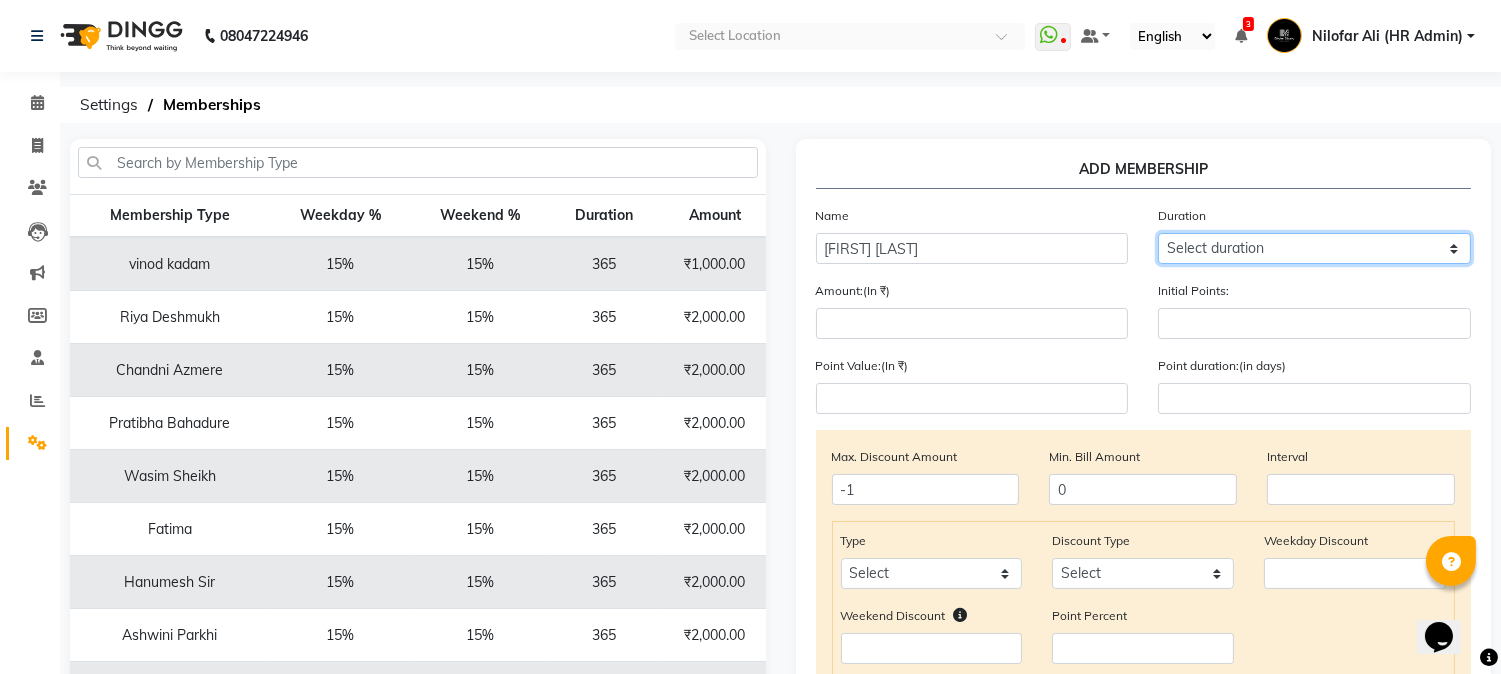 click on "Select duration Week  Half-month  Month  Year  Life Time  4 Months  8 Months  6 Months  15 Months  18 Months  30 Months  90 Days  210 Days  240 Days  270 Days  395 Days  425 Days  1 Day  2 Years  10 Months  3 Years  5 Years" 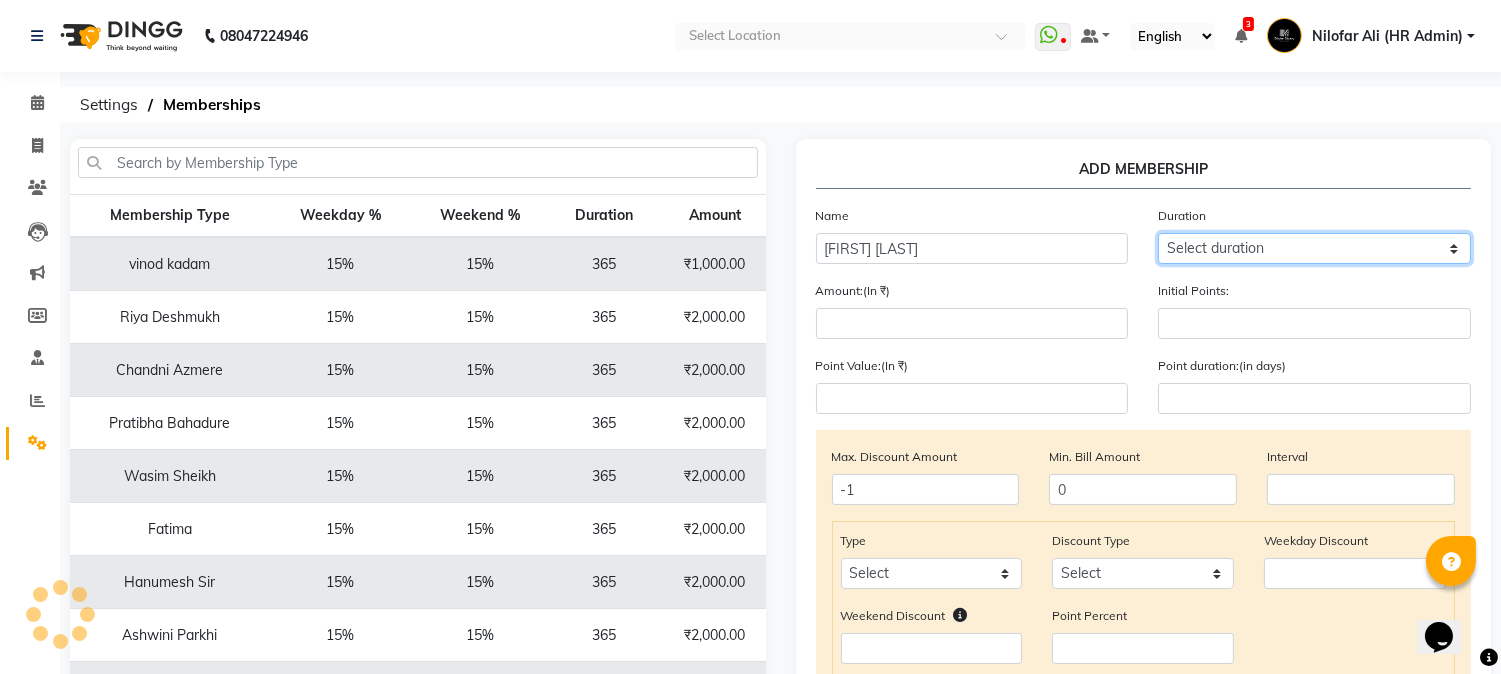 select on "4: 365" 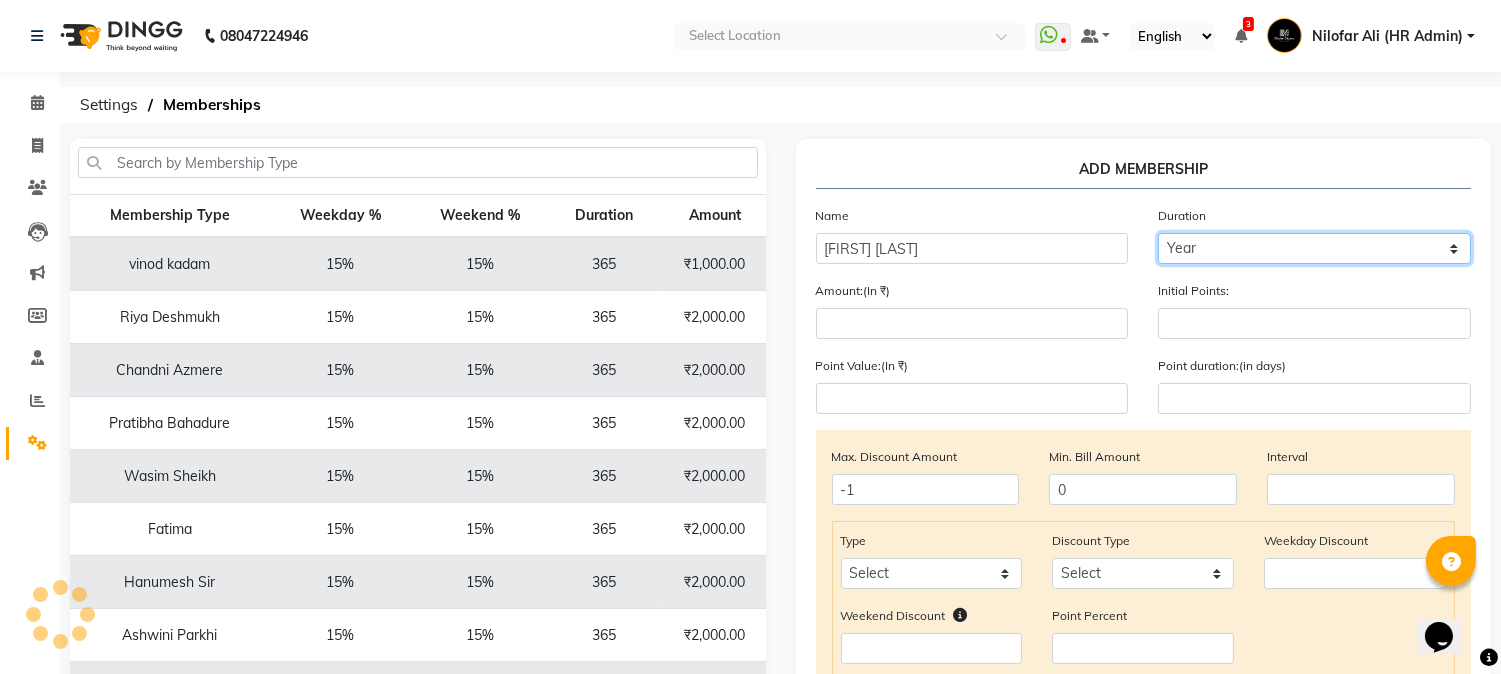 click on "Select duration Week  Half-month  Month  Year  Life Time  4 Months  8 Months  6 Months  15 Months  18 Months  30 Months  90 Days  210 Days  240 Days  270 Days  395 Days  425 Days  1 Day  2 Years  10 Months  3 Years  5 Years" 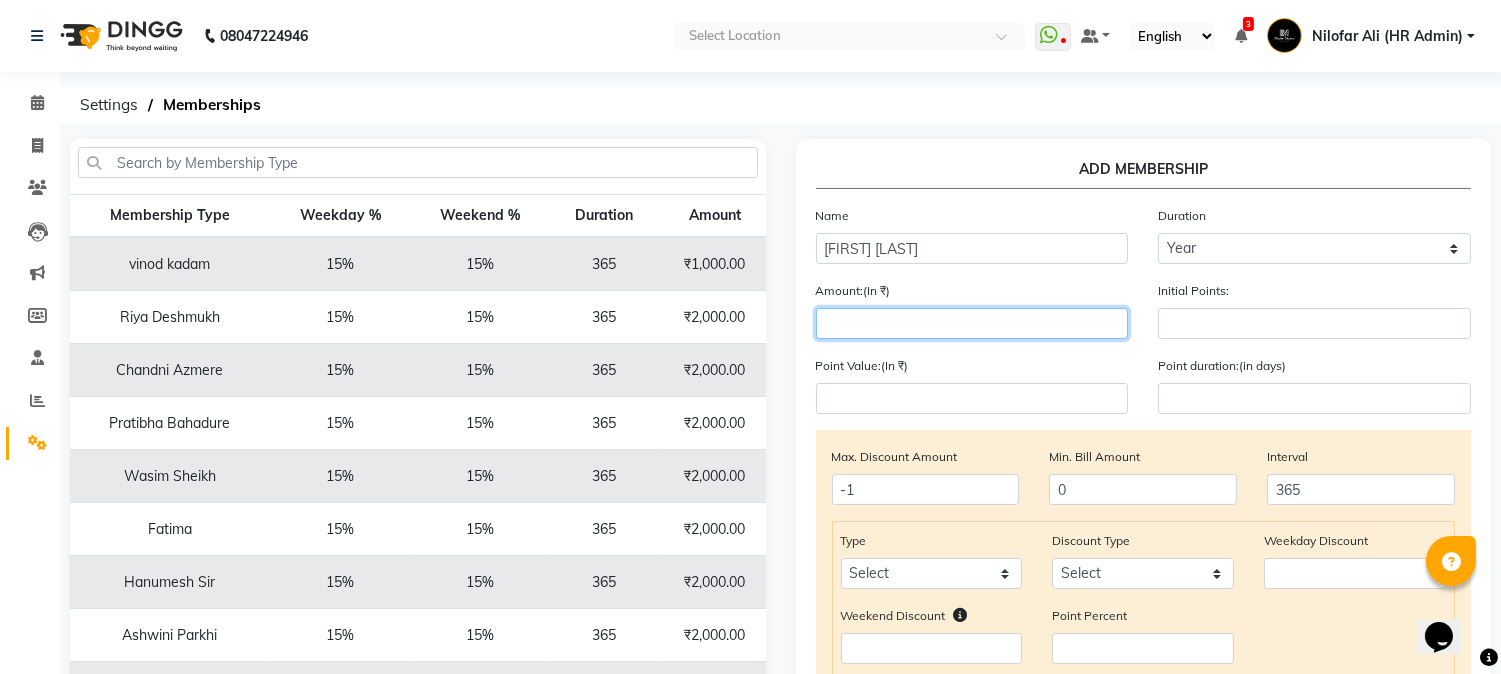 click 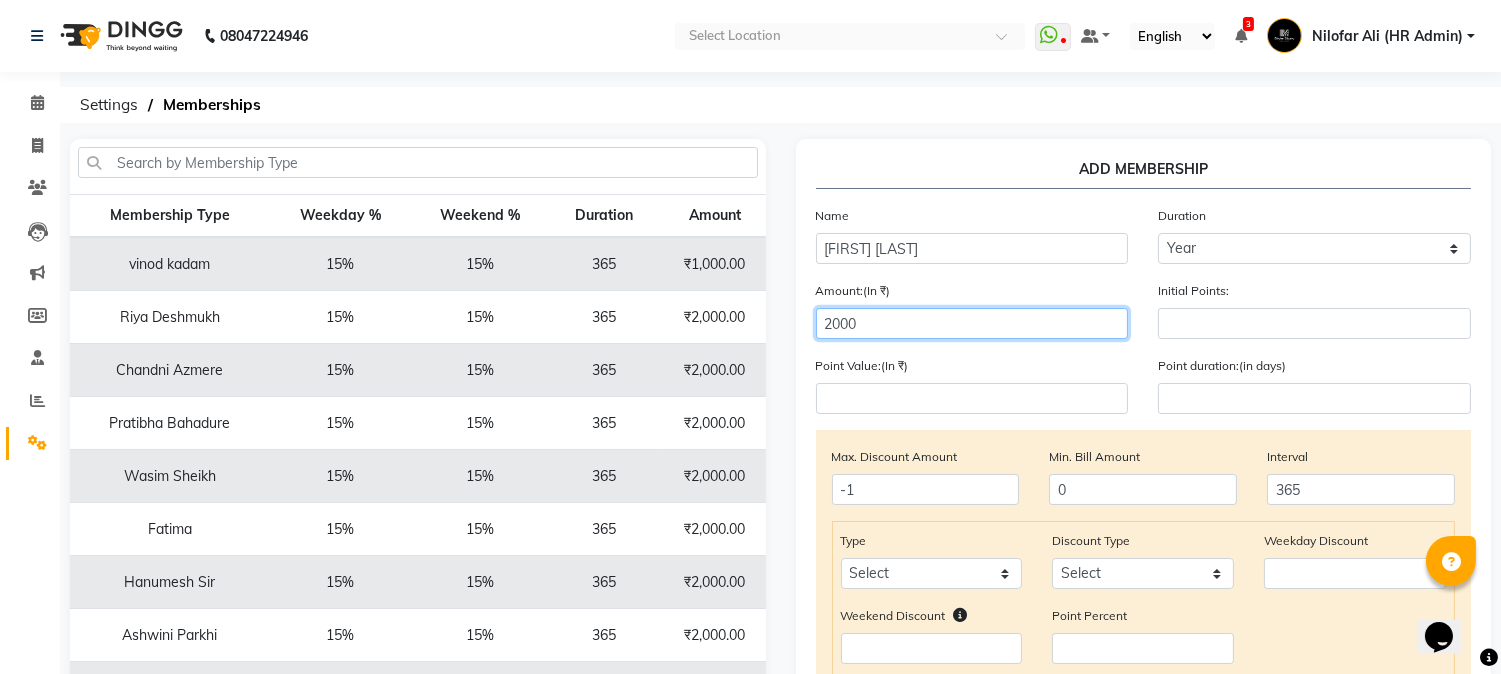 type on "2000" 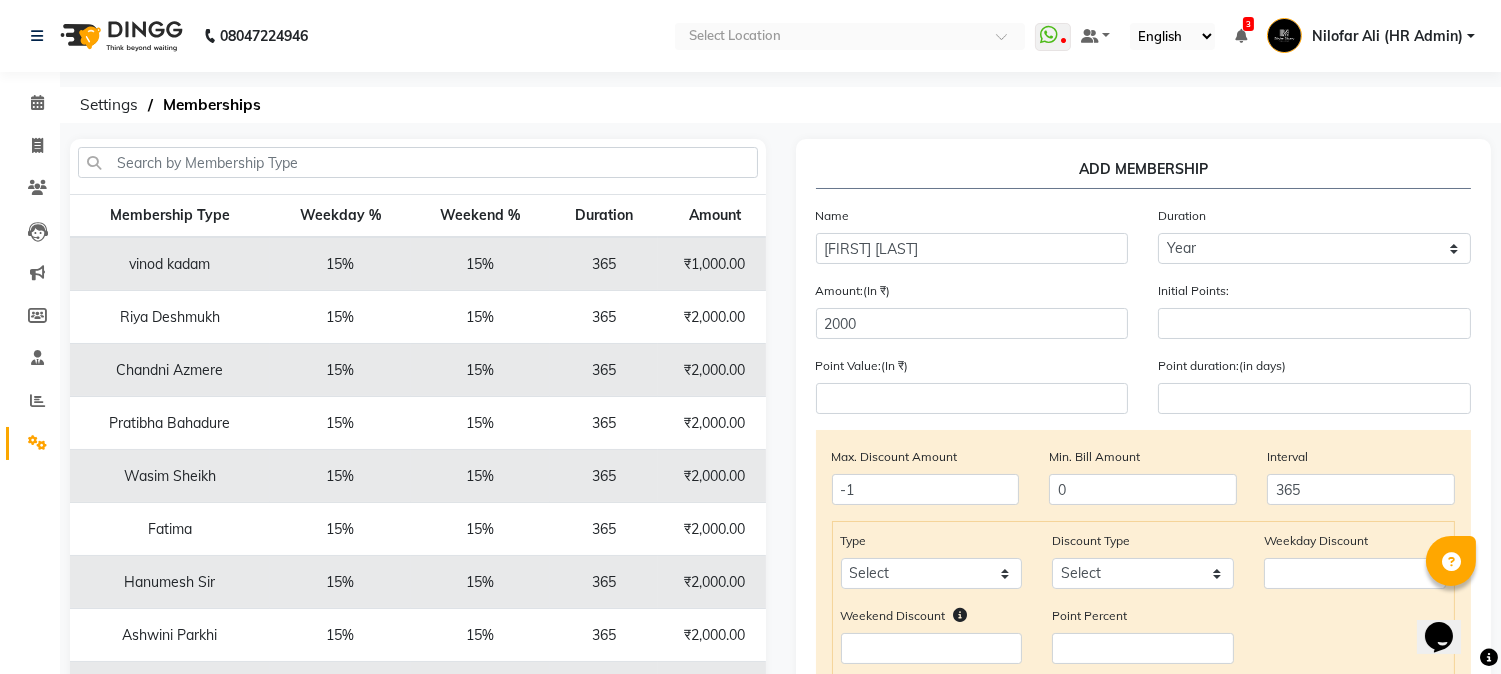 click on "Max. Discount Amount -1" 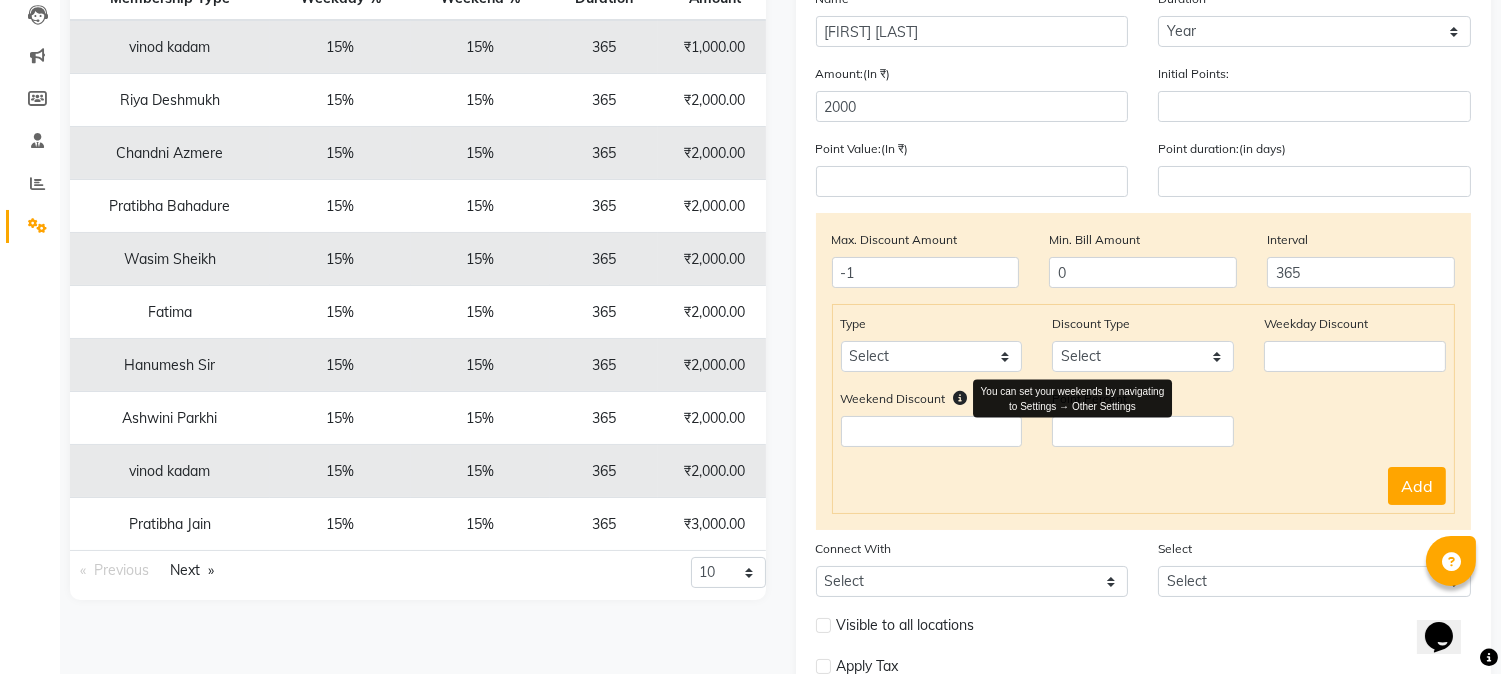 scroll, scrollTop: 222, scrollLeft: 0, axis: vertical 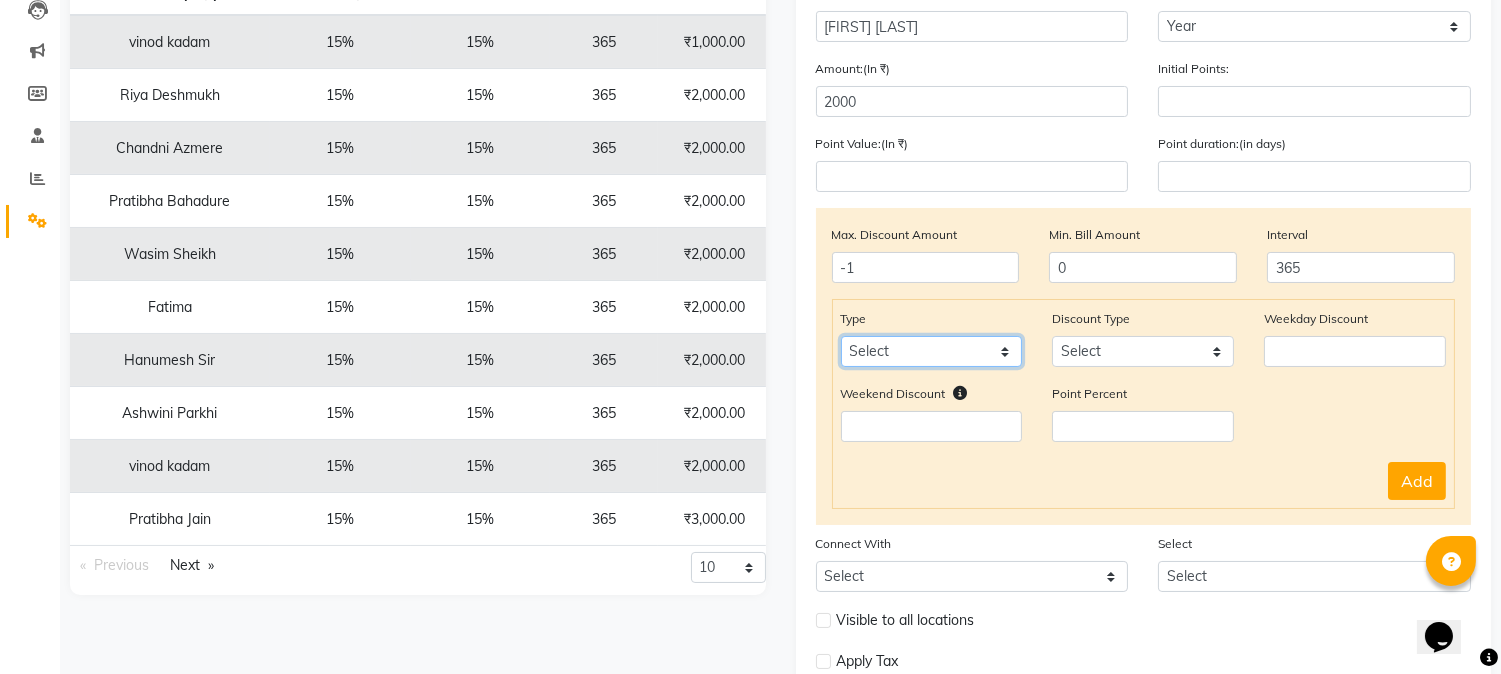 click on "Select Service Product Package Prepaid Voucher" 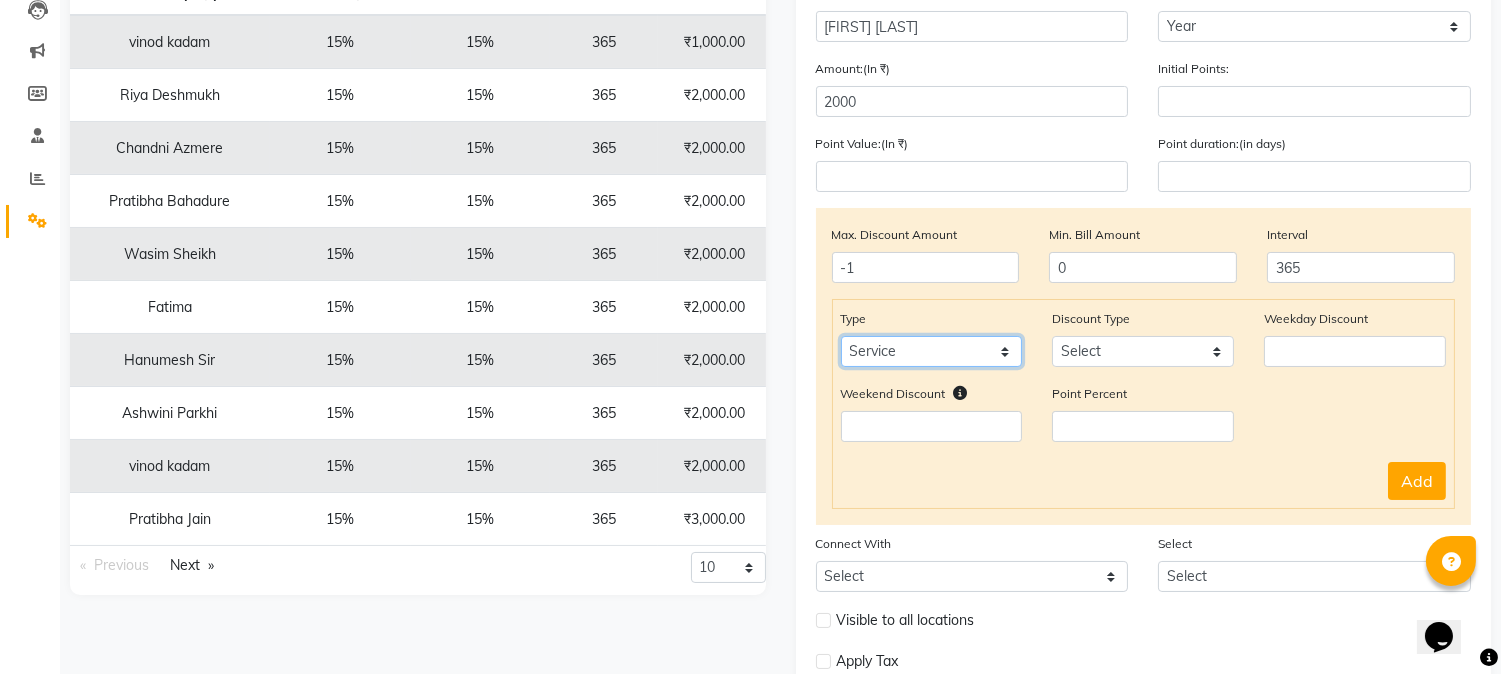 click on "Select Service Product Package Prepaid Voucher" 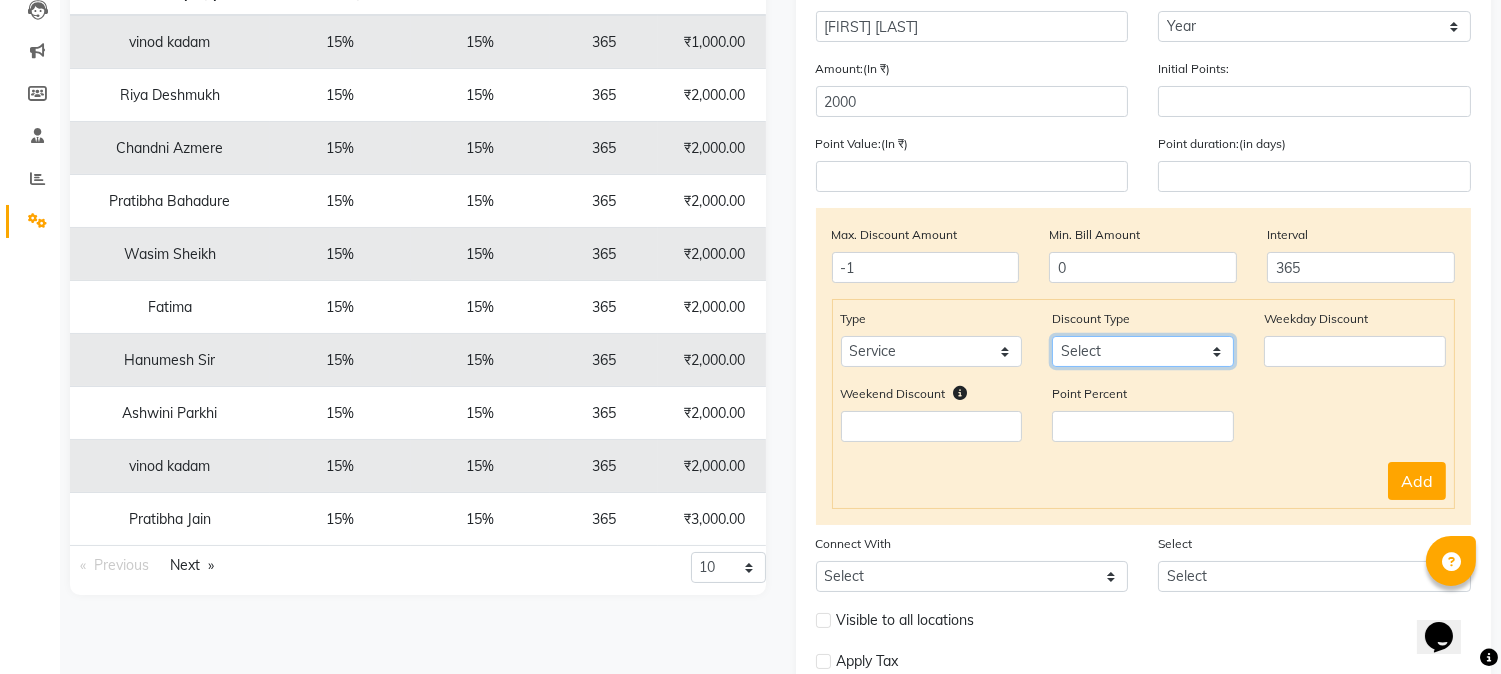 click on "Select Percent Flat" 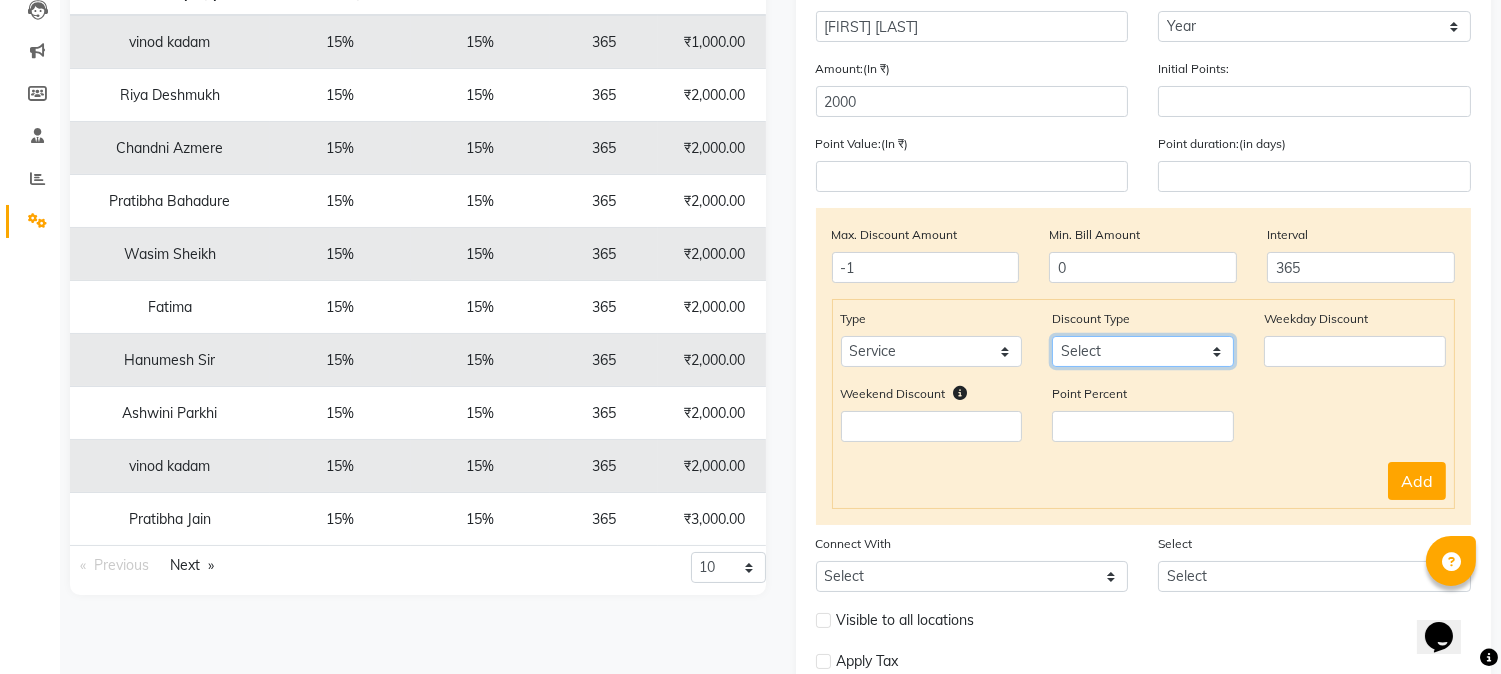 select on "Percent" 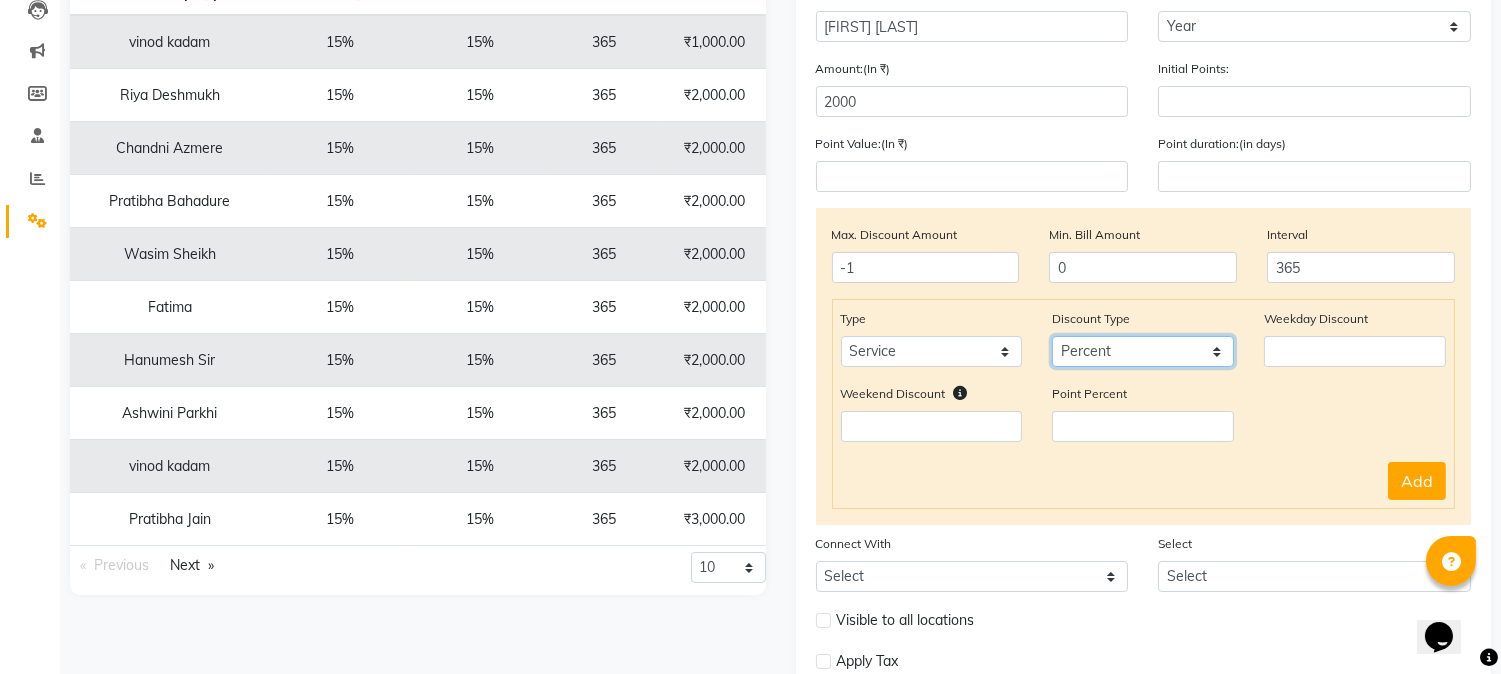 click on "Select Percent Flat" 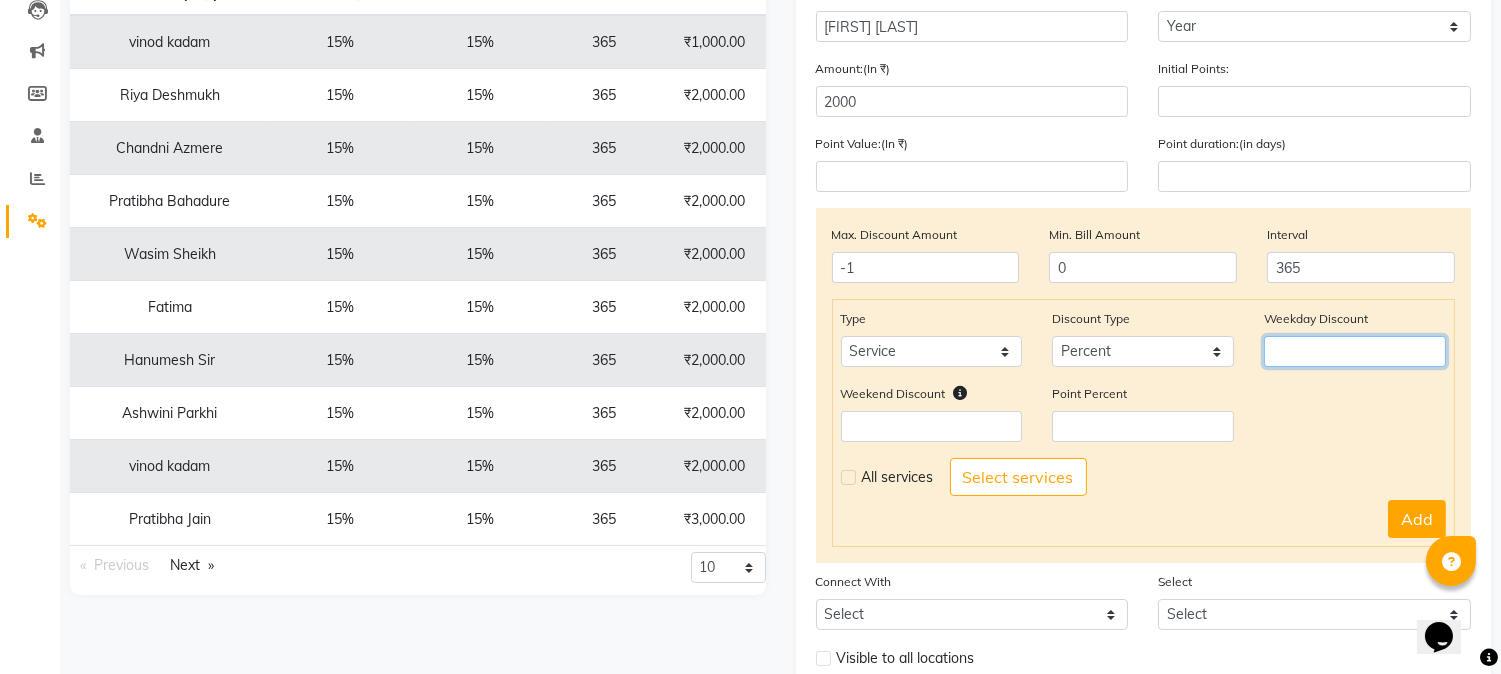 click 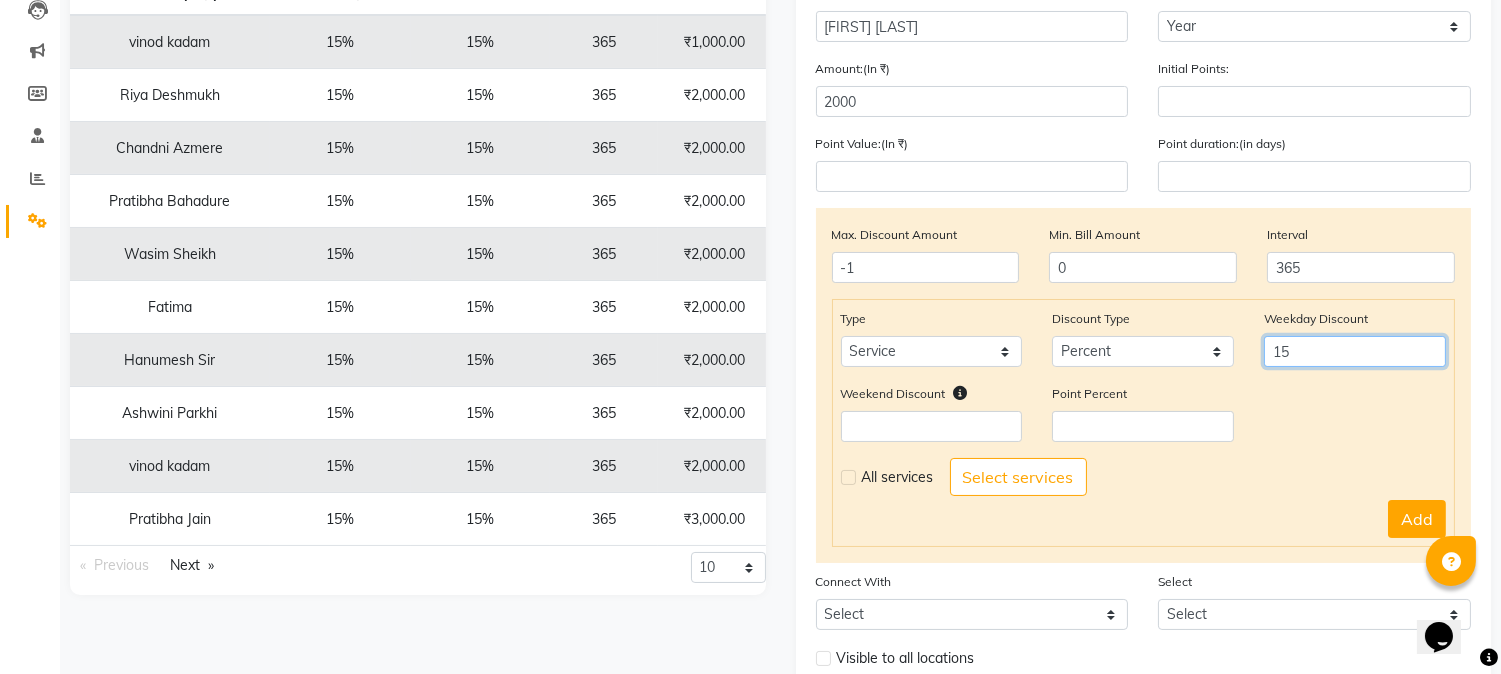 type on "15" 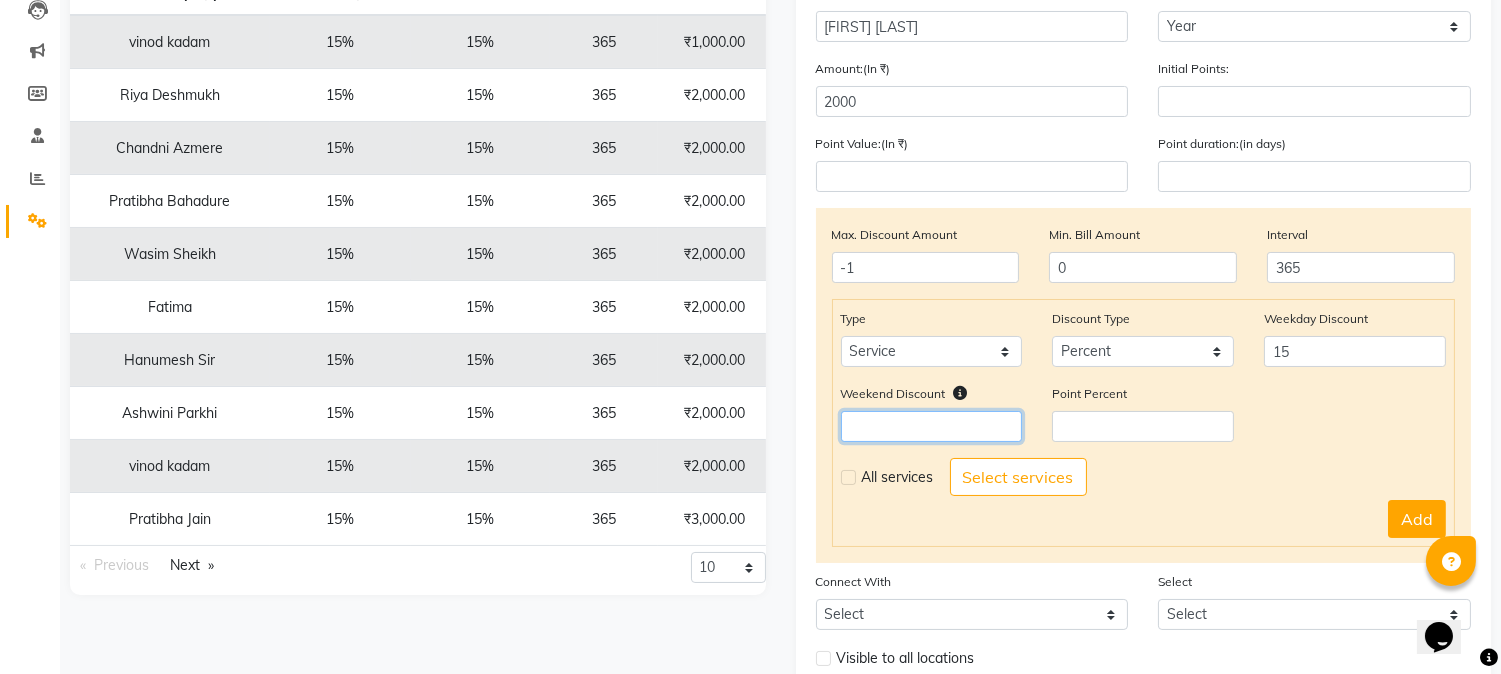 click 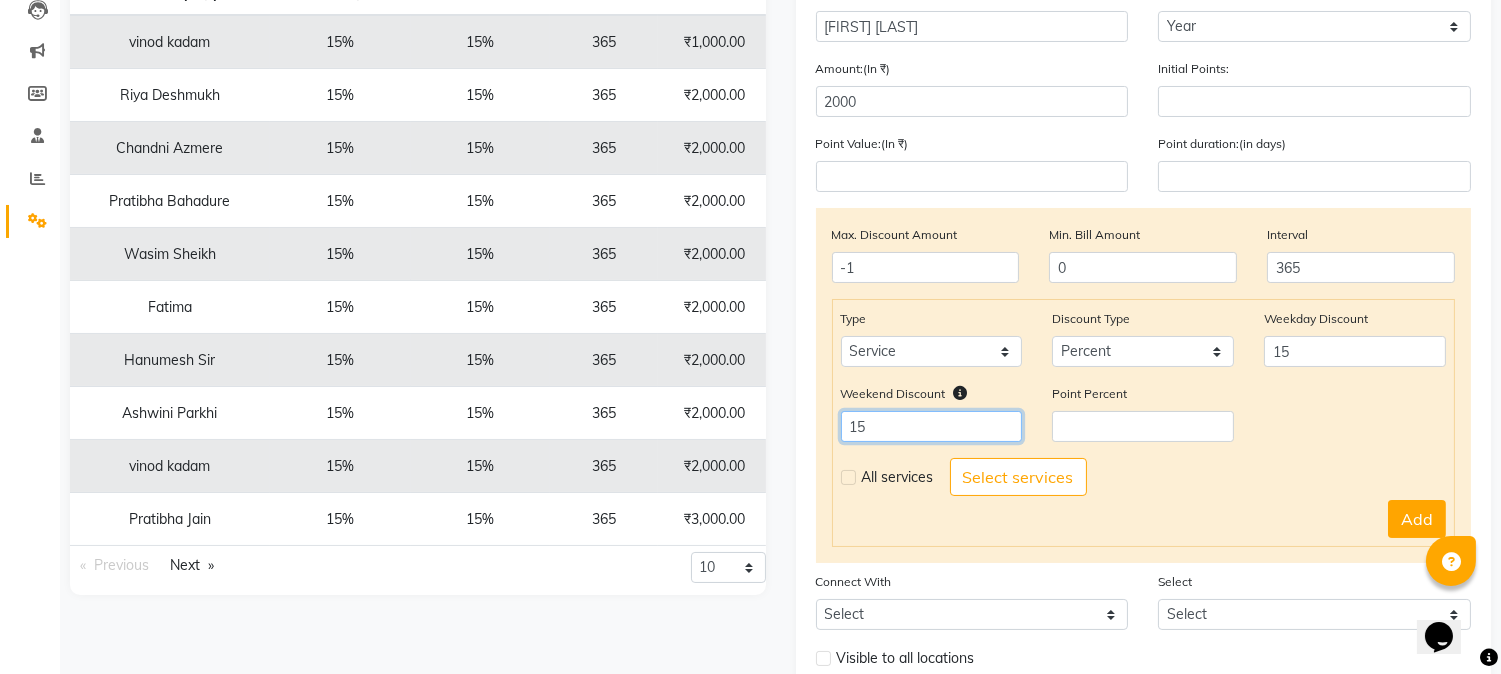 type on "15" 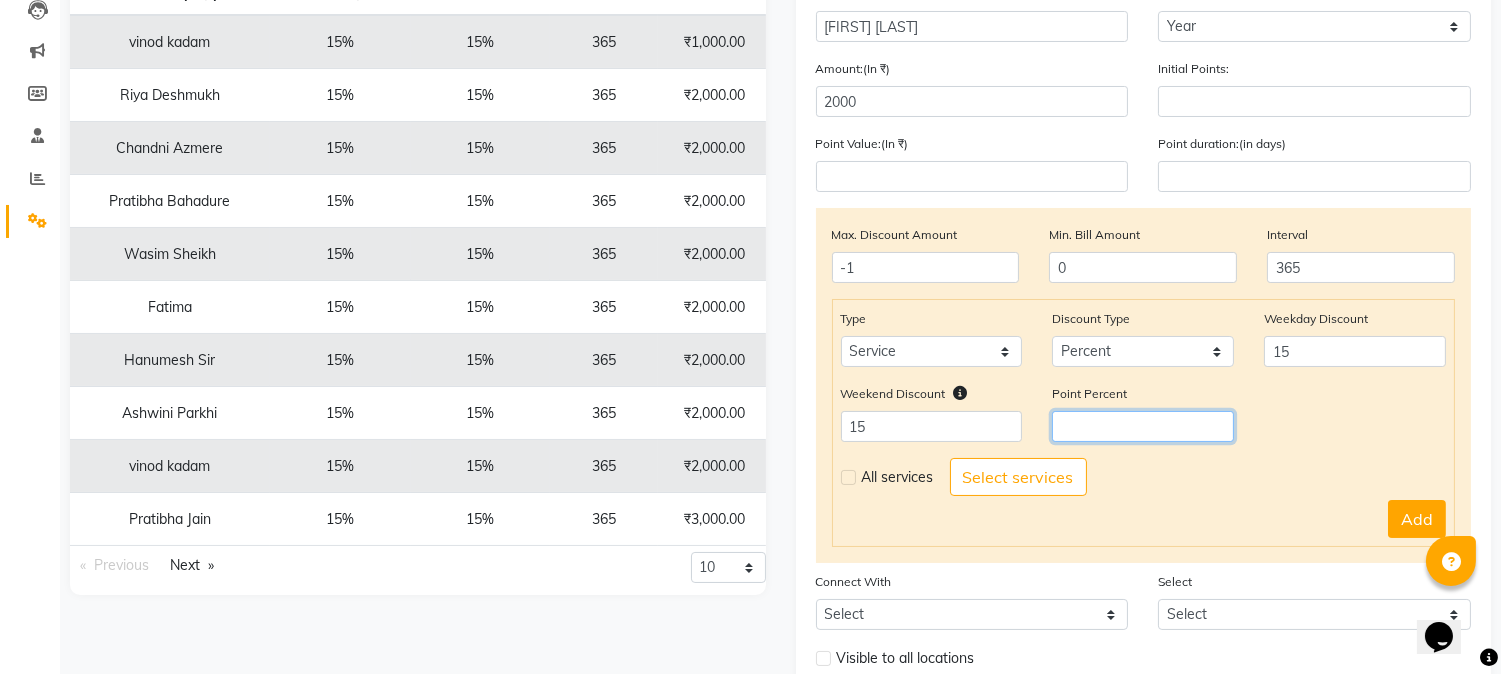 click 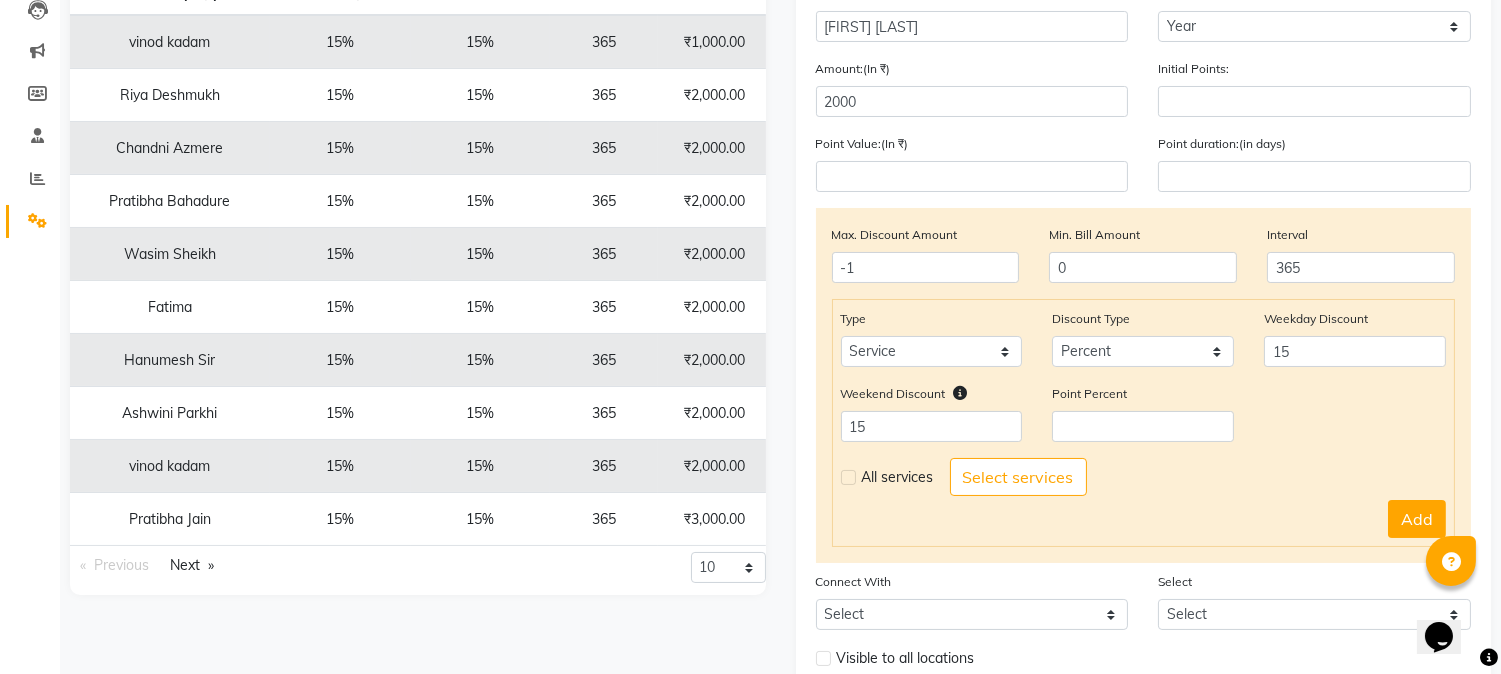 click 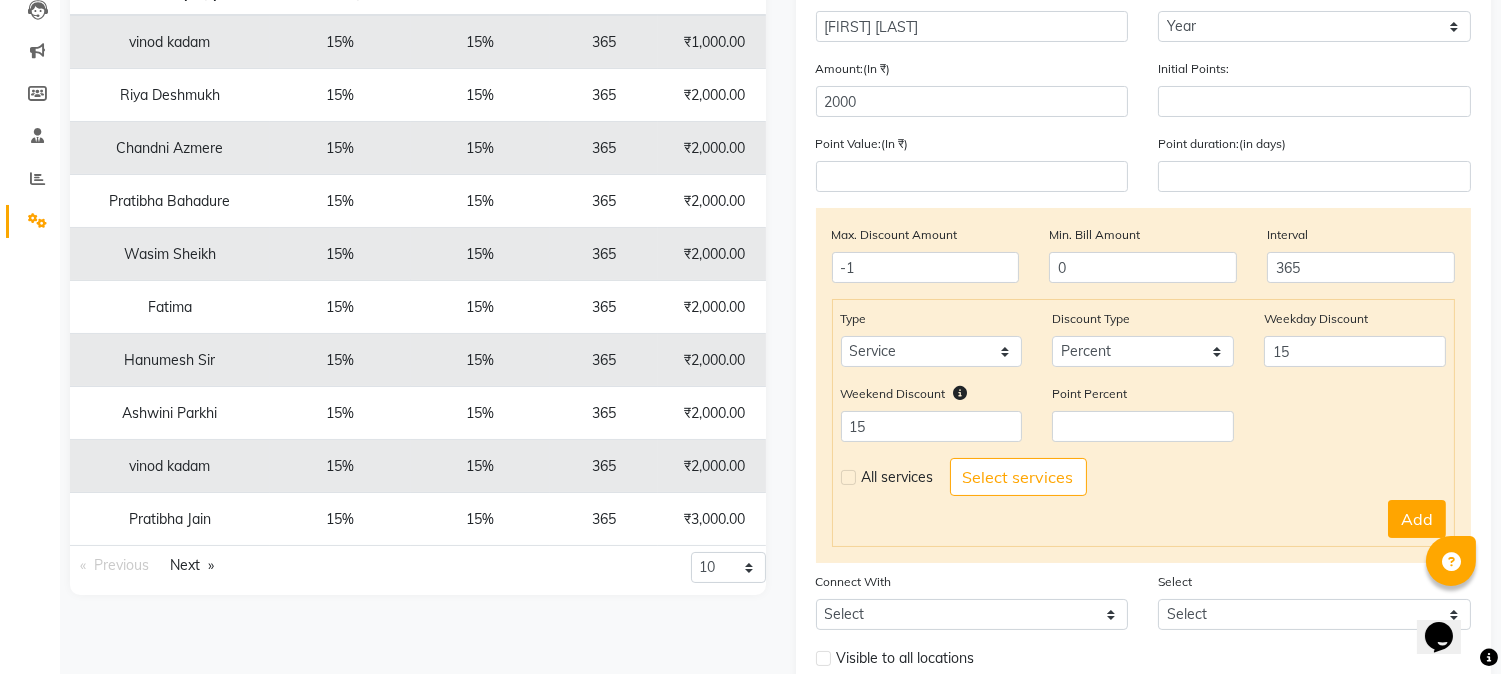 click at bounding box center [847, 477] 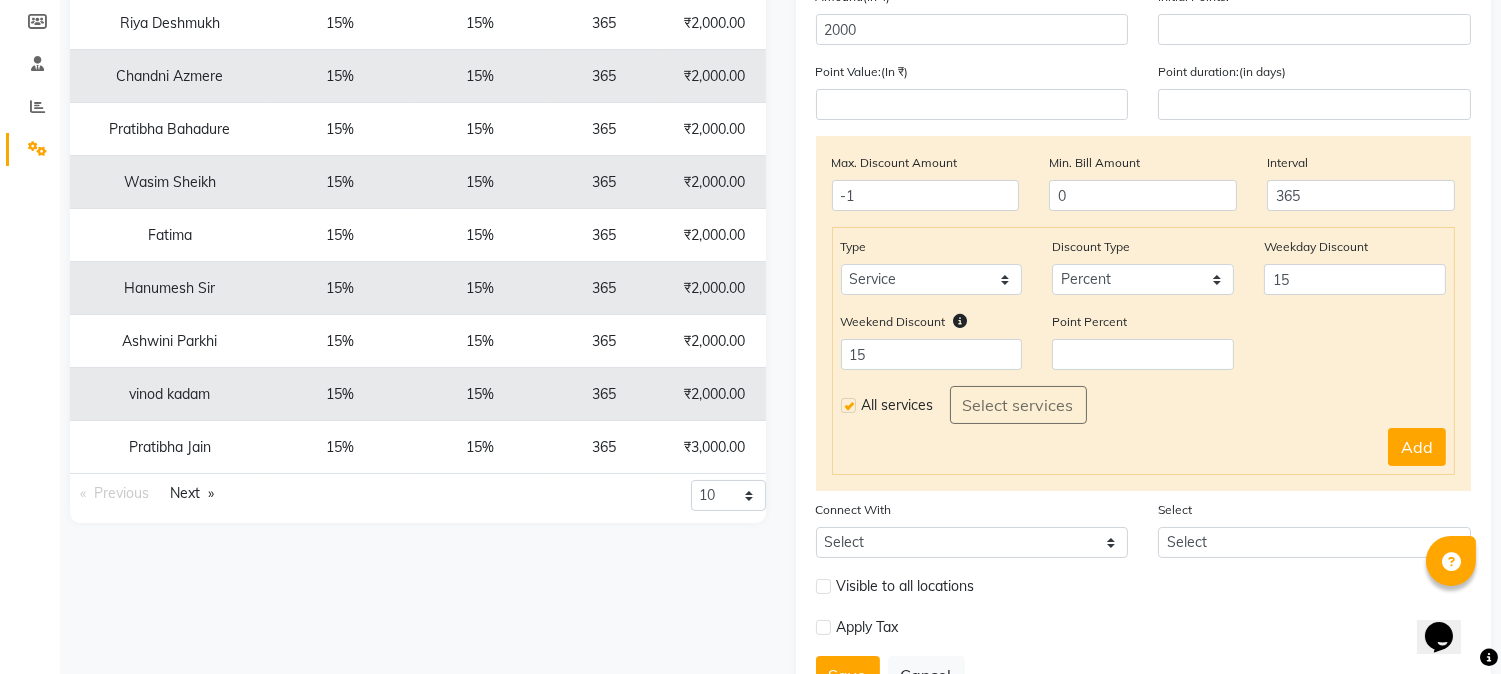 scroll, scrollTop: 333, scrollLeft: 0, axis: vertical 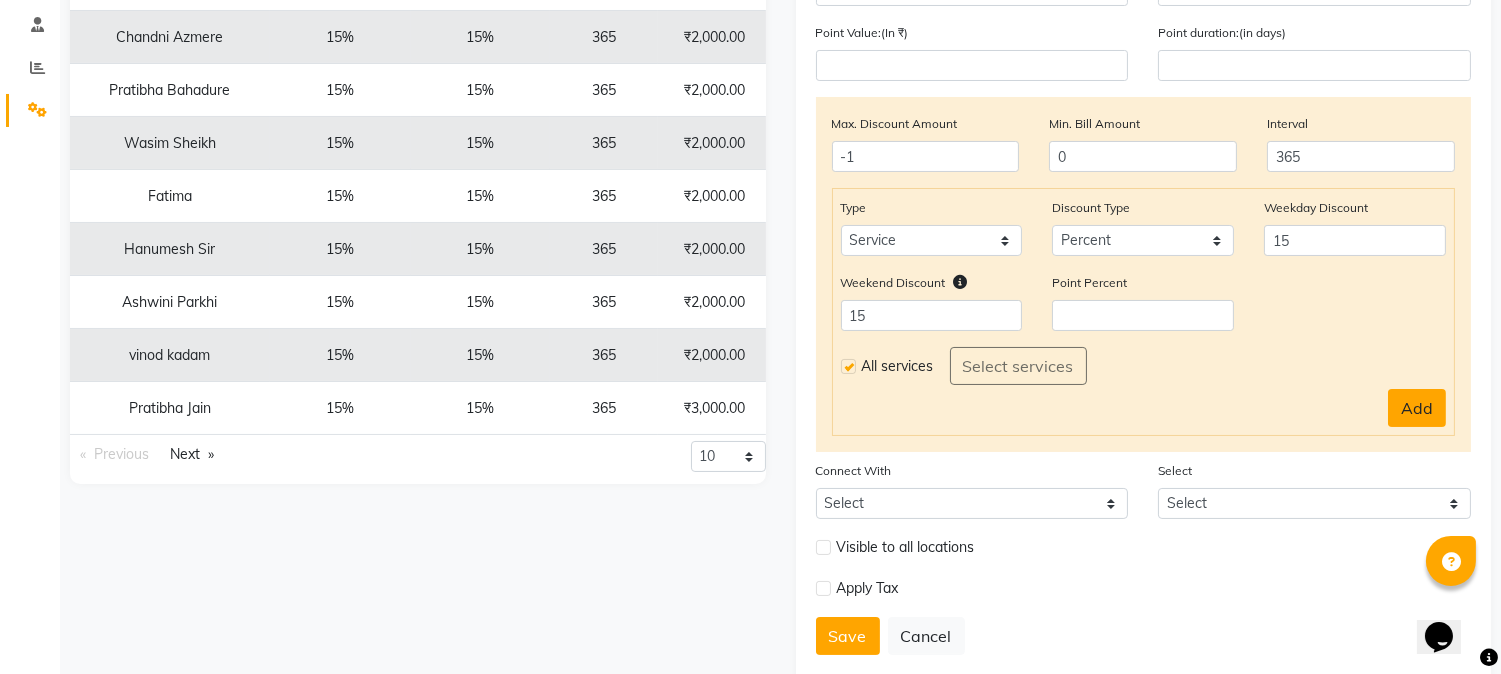 click on "Add" 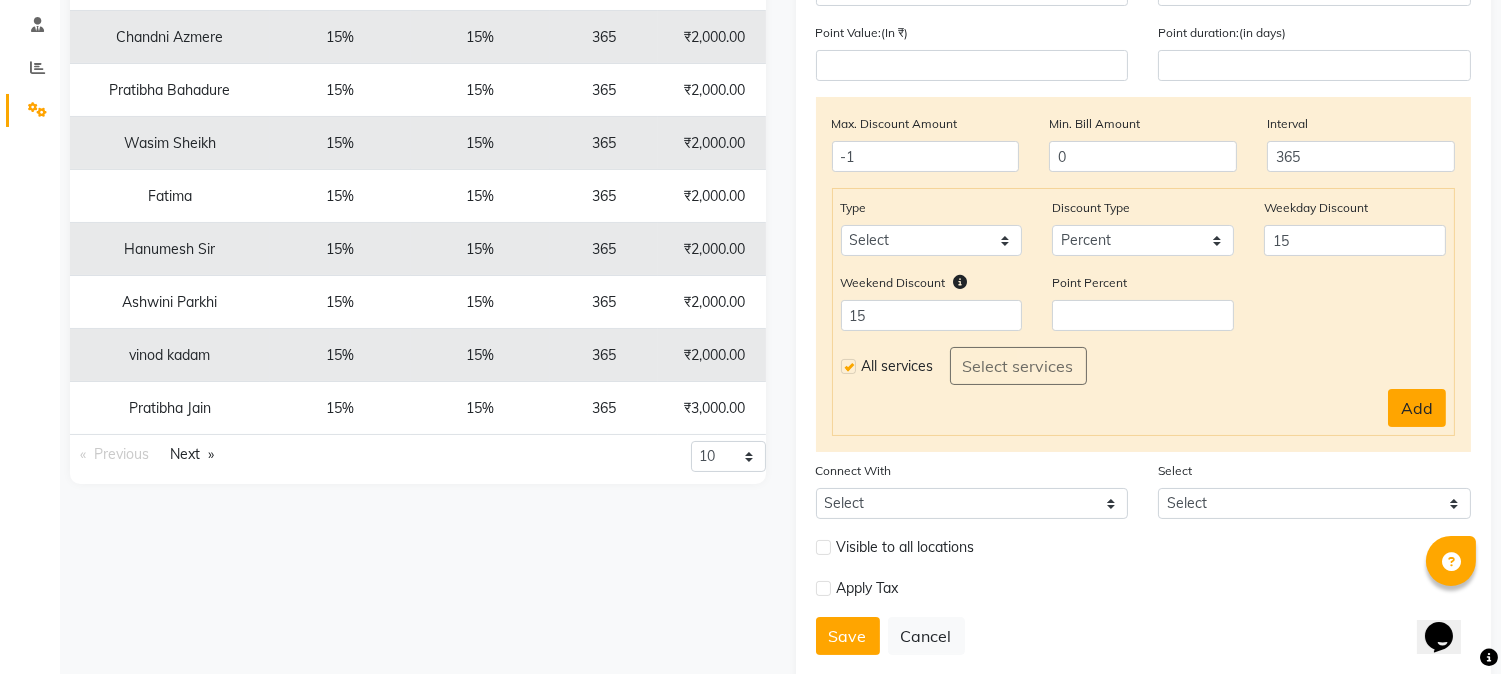 select 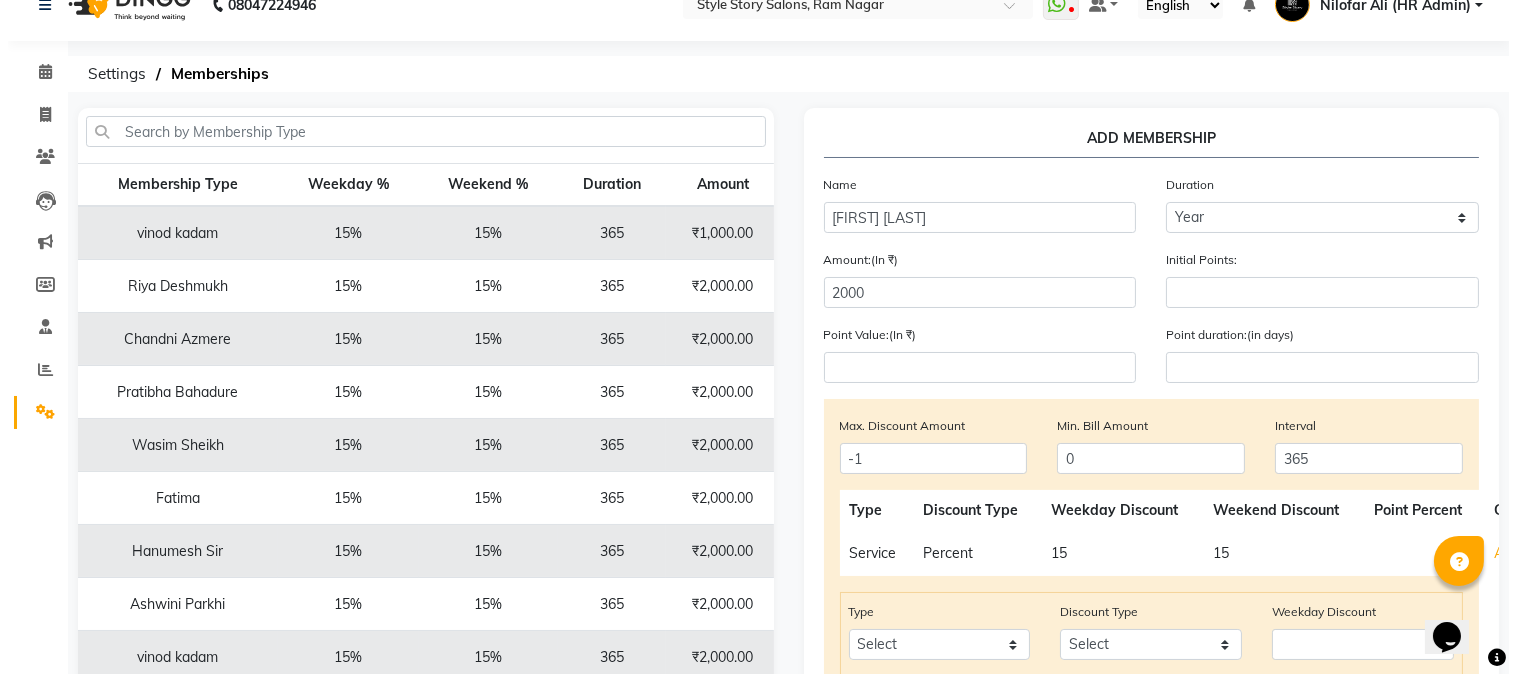 scroll, scrollTop: 0, scrollLeft: 0, axis: both 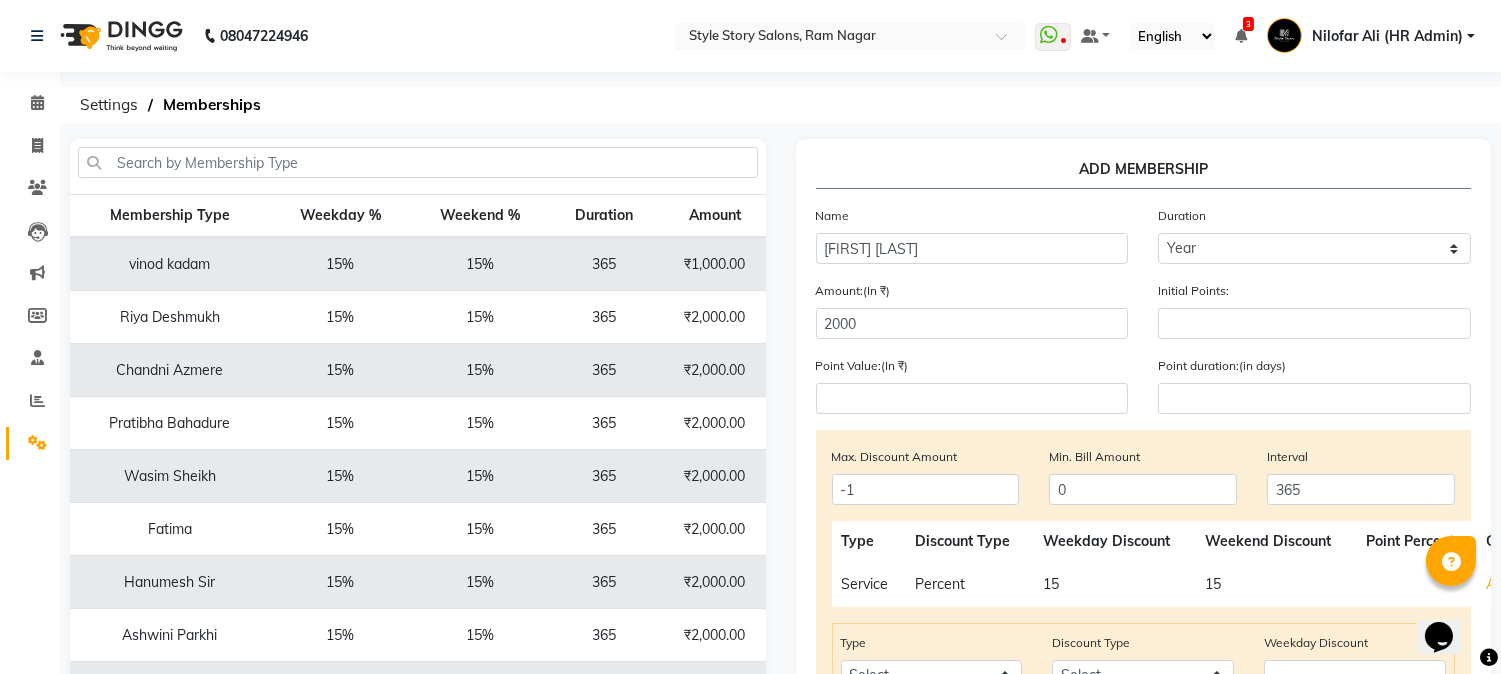 click on "Nilofar Ali (HR Admin)" at bounding box center (1387, 36) 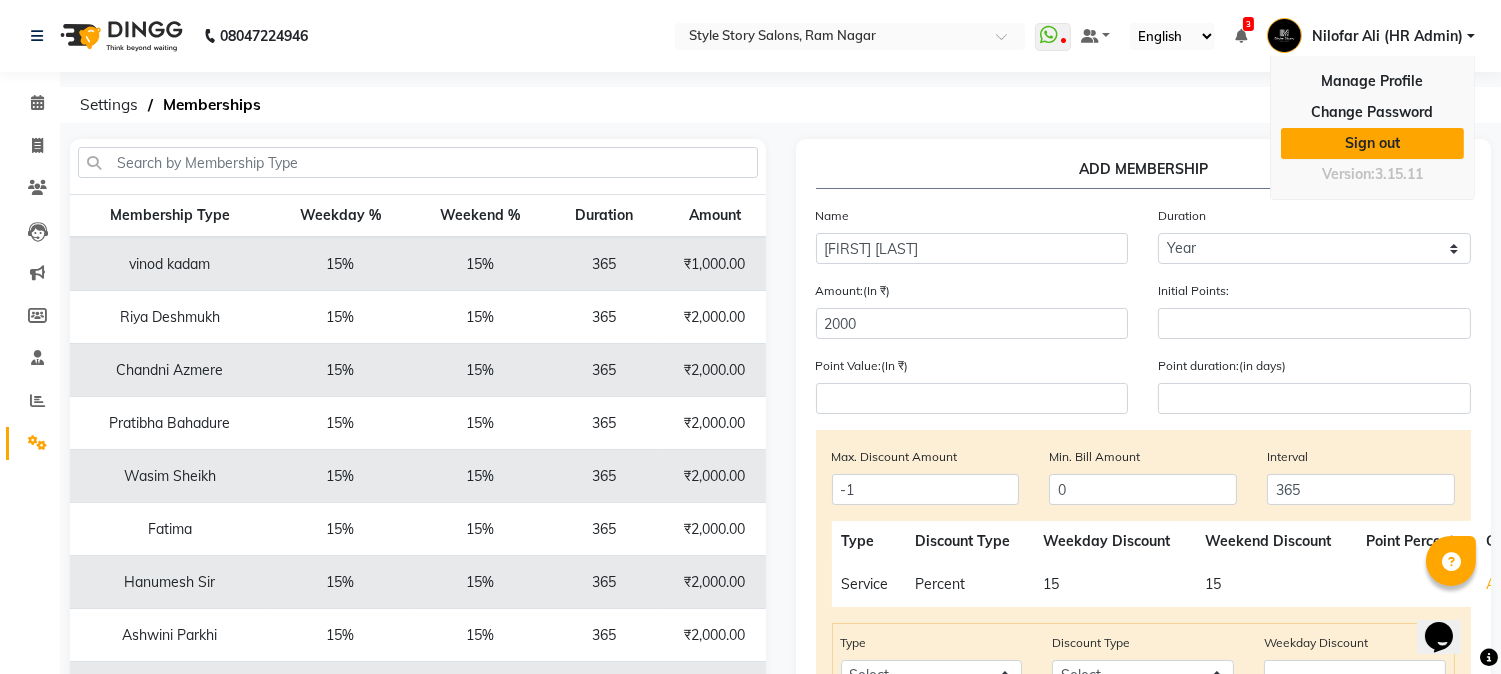click on "Sign out" at bounding box center (1372, 143) 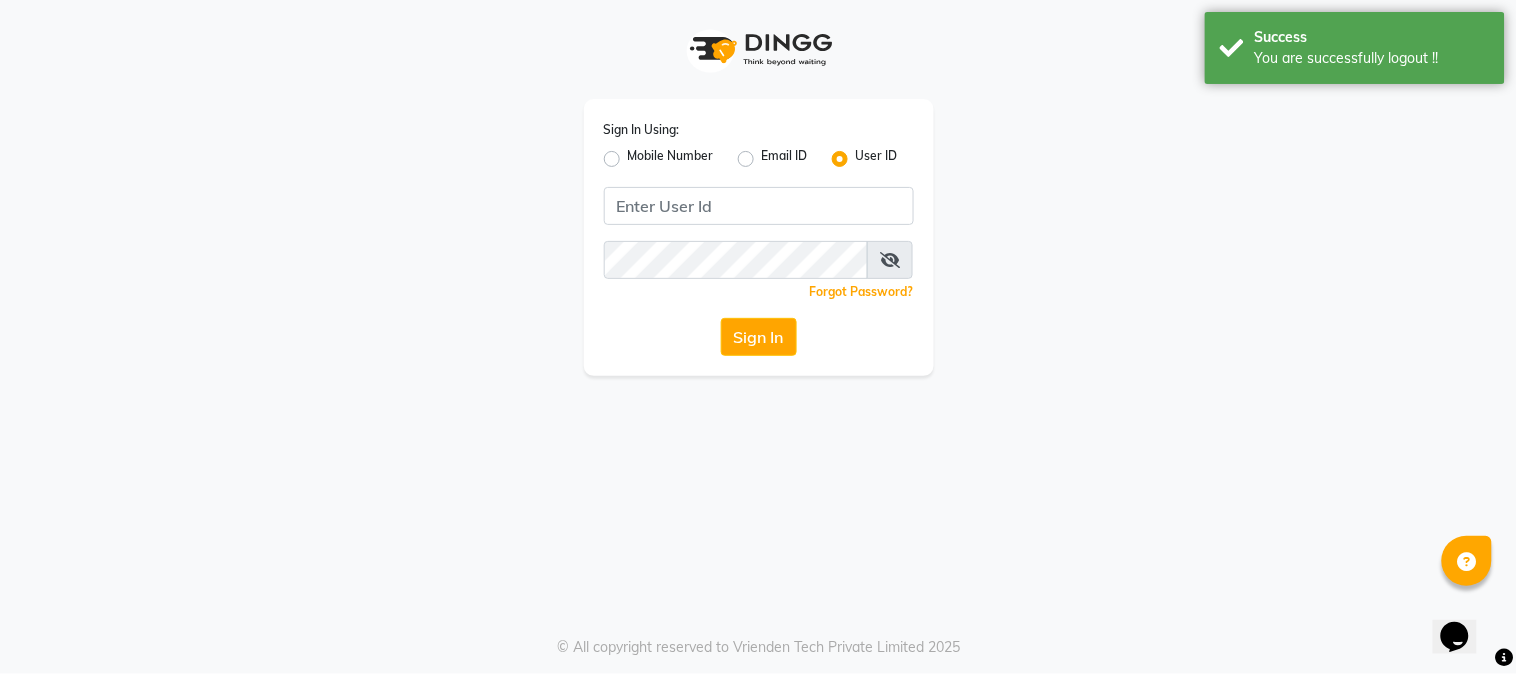 click on "Mobile Number" 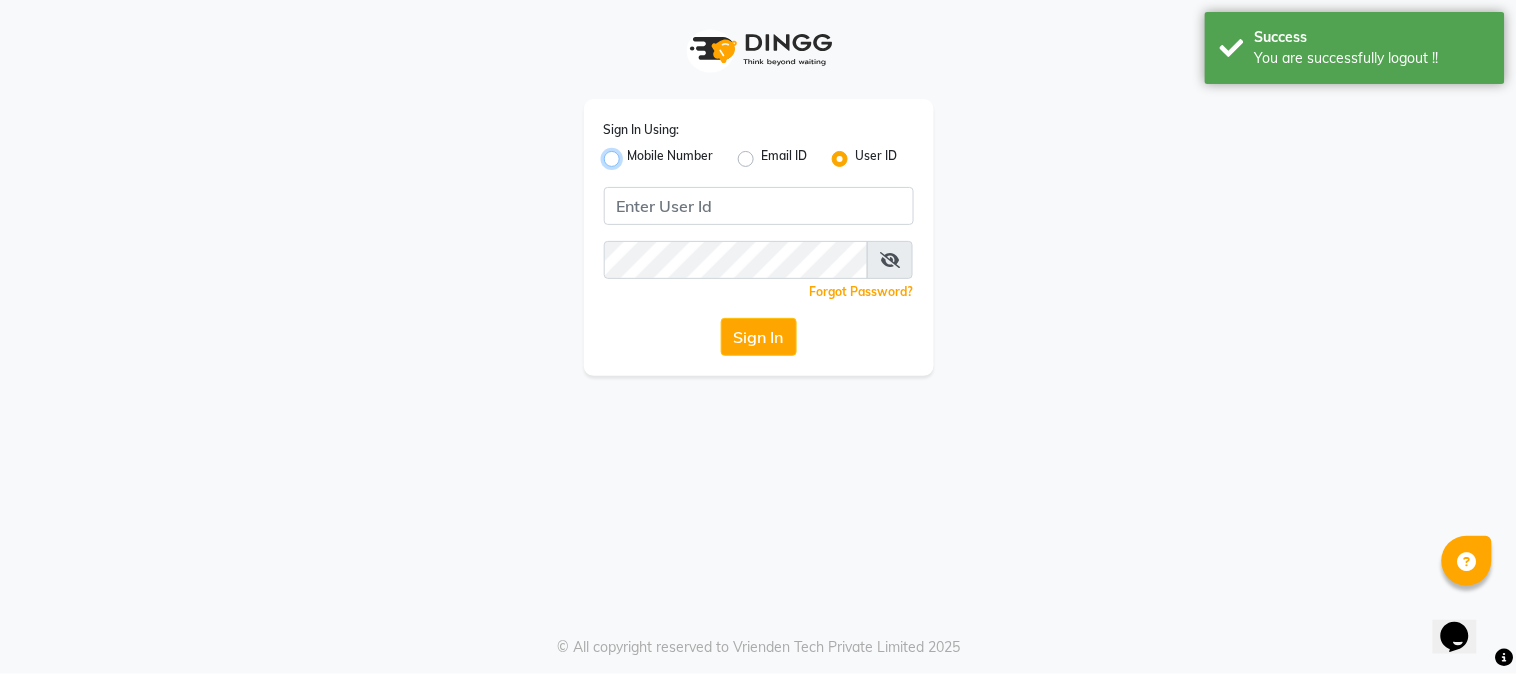 click on "Mobile Number" at bounding box center [634, 153] 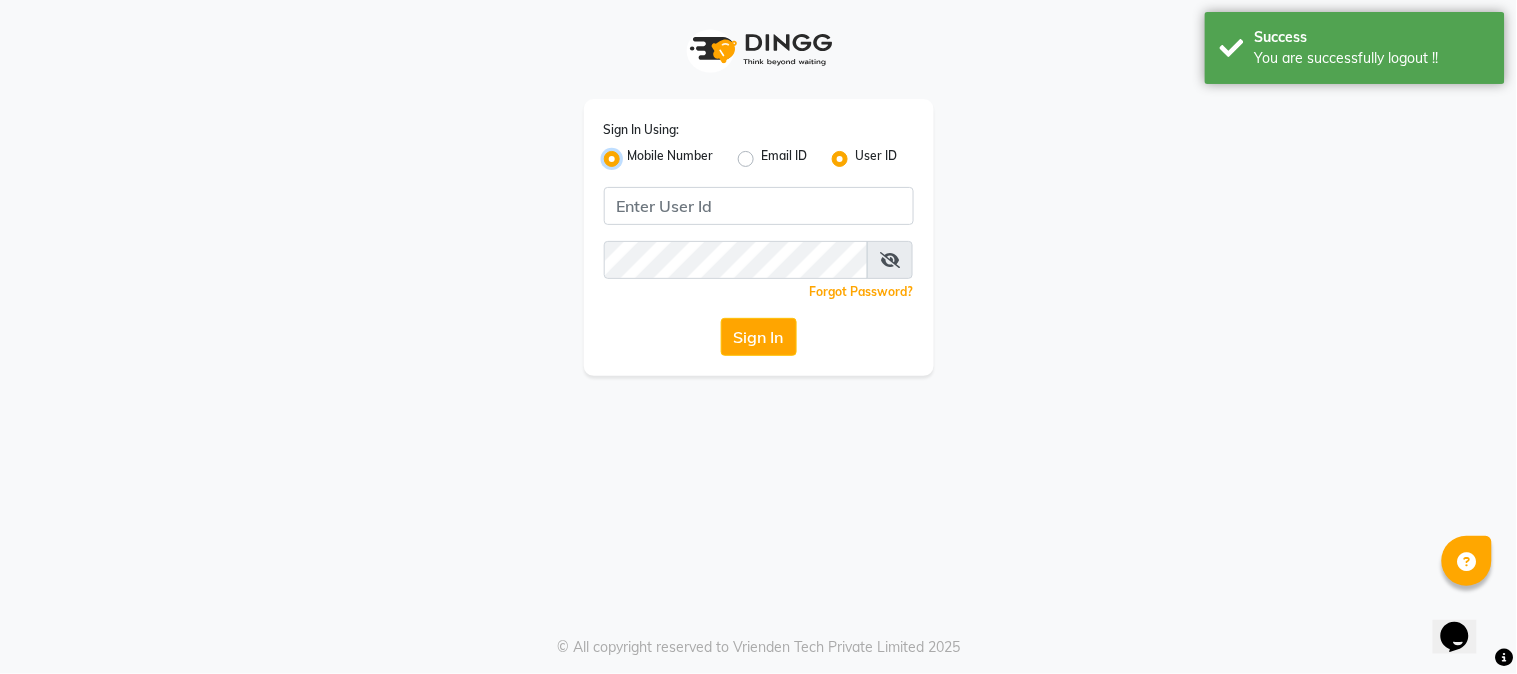 radio on "false" 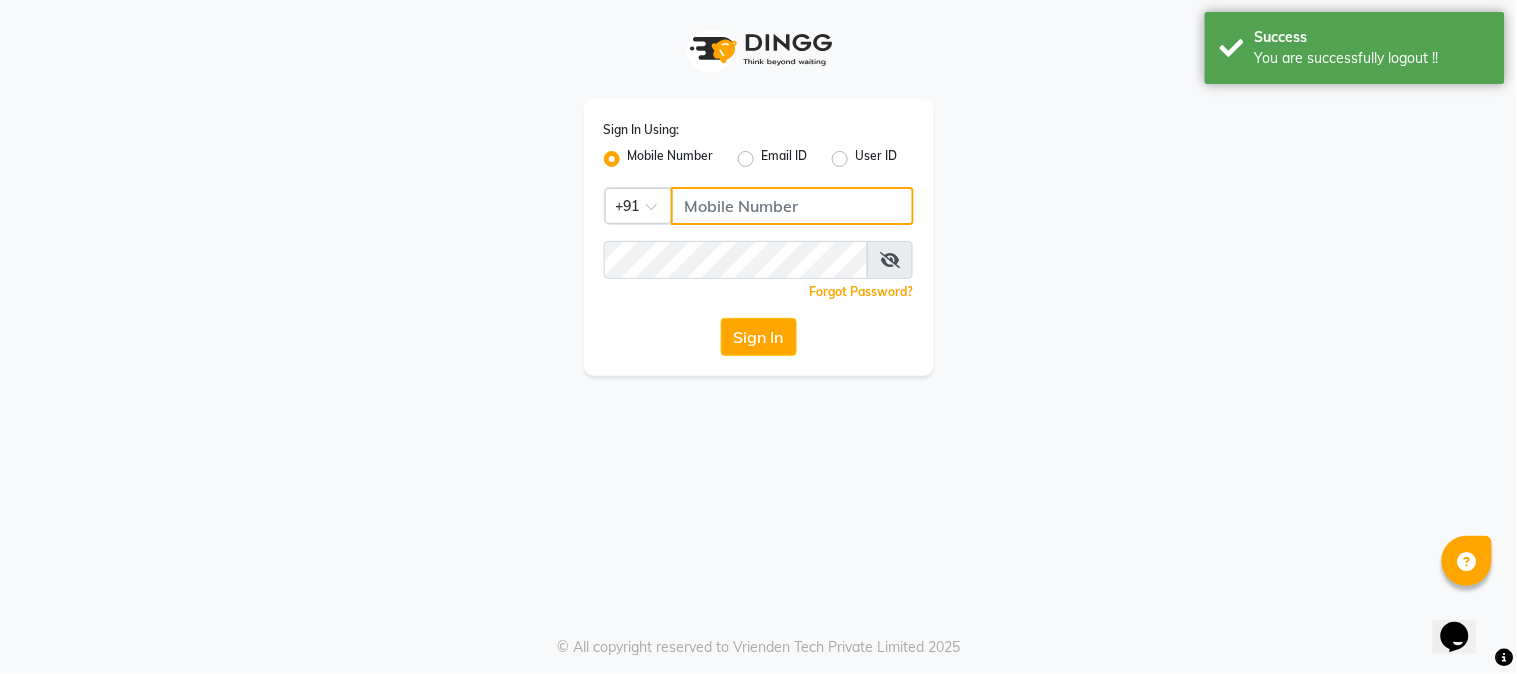 click 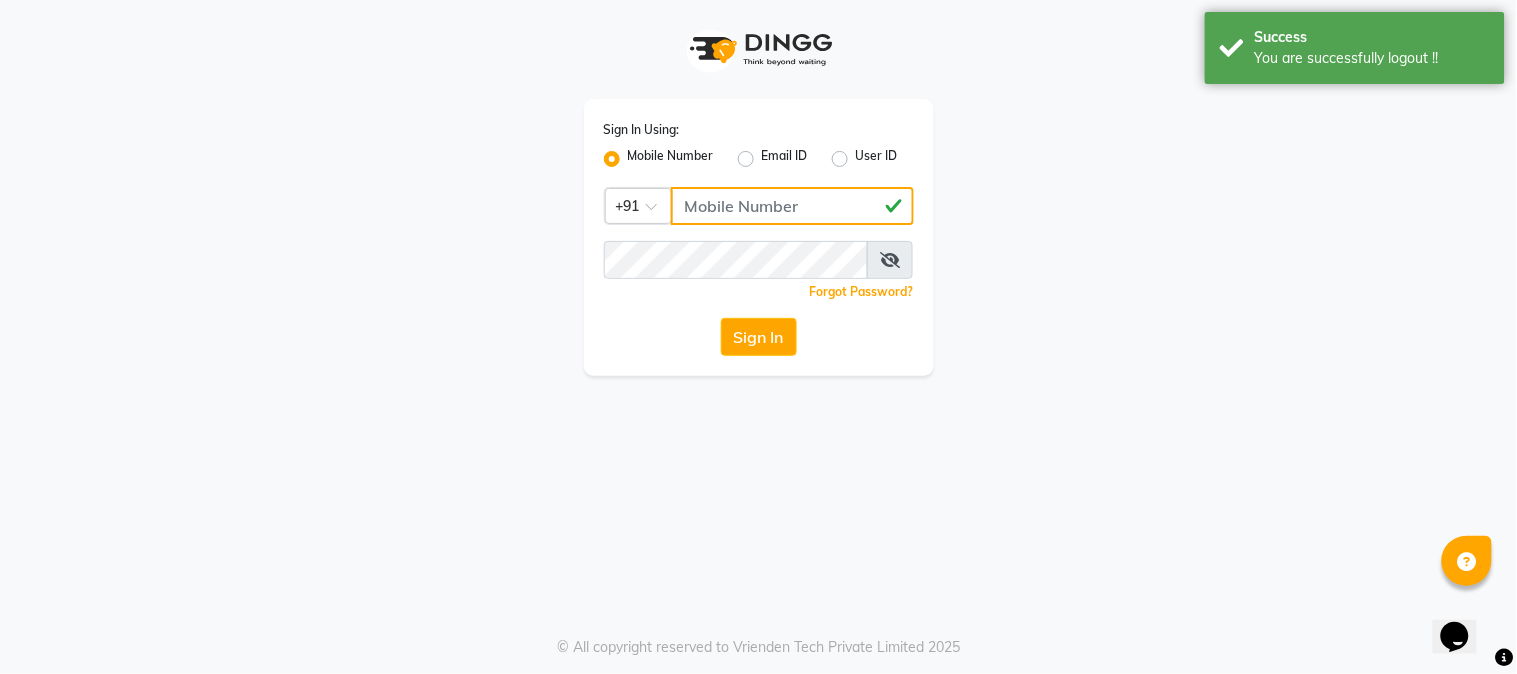 type on "3344221100" 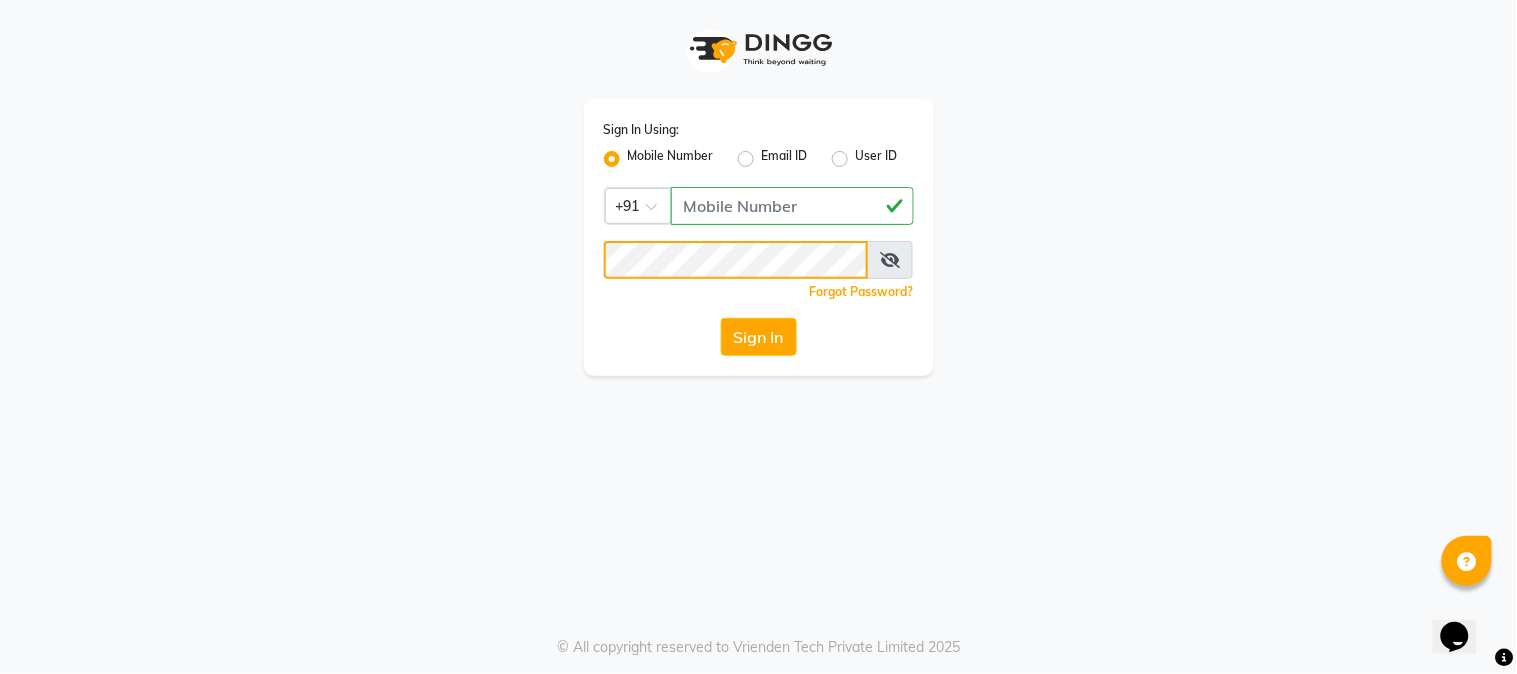 click on "Sign In" 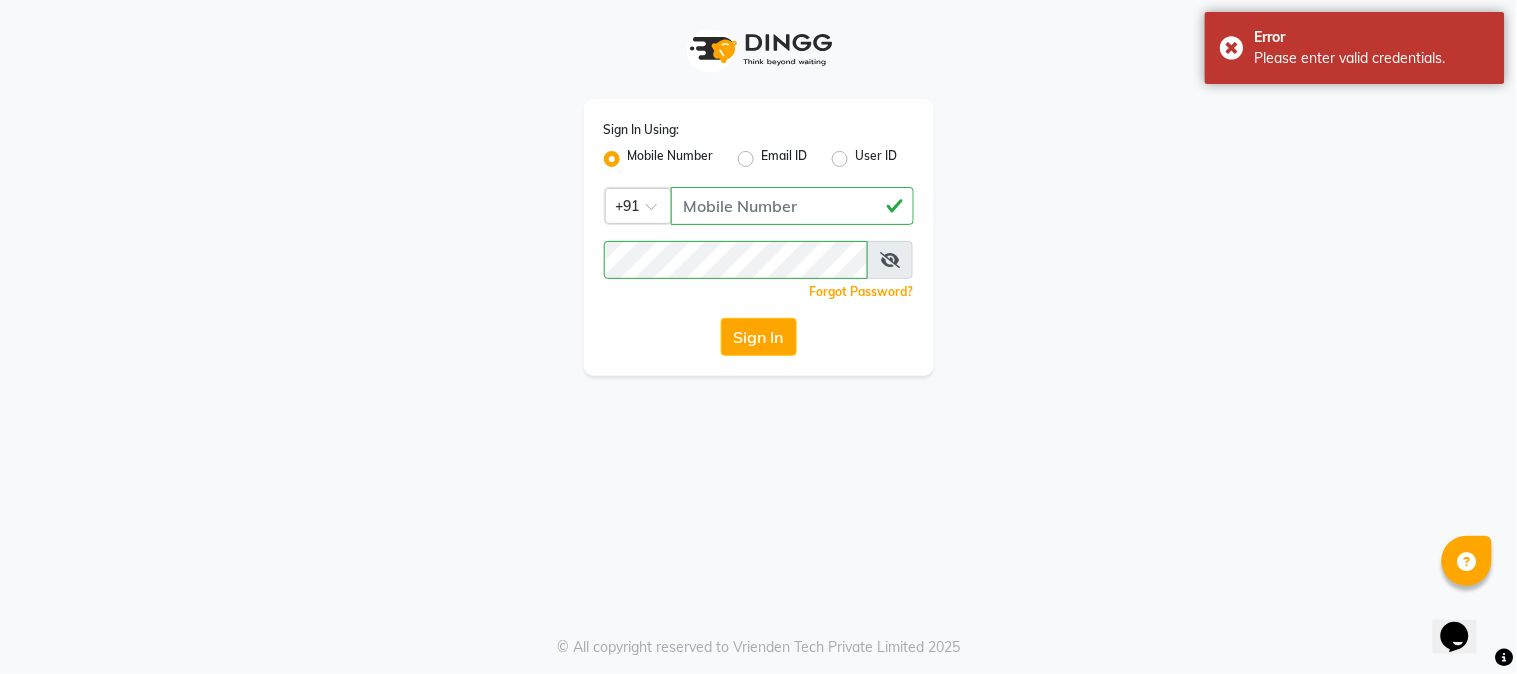 click at bounding box center (890, 260) 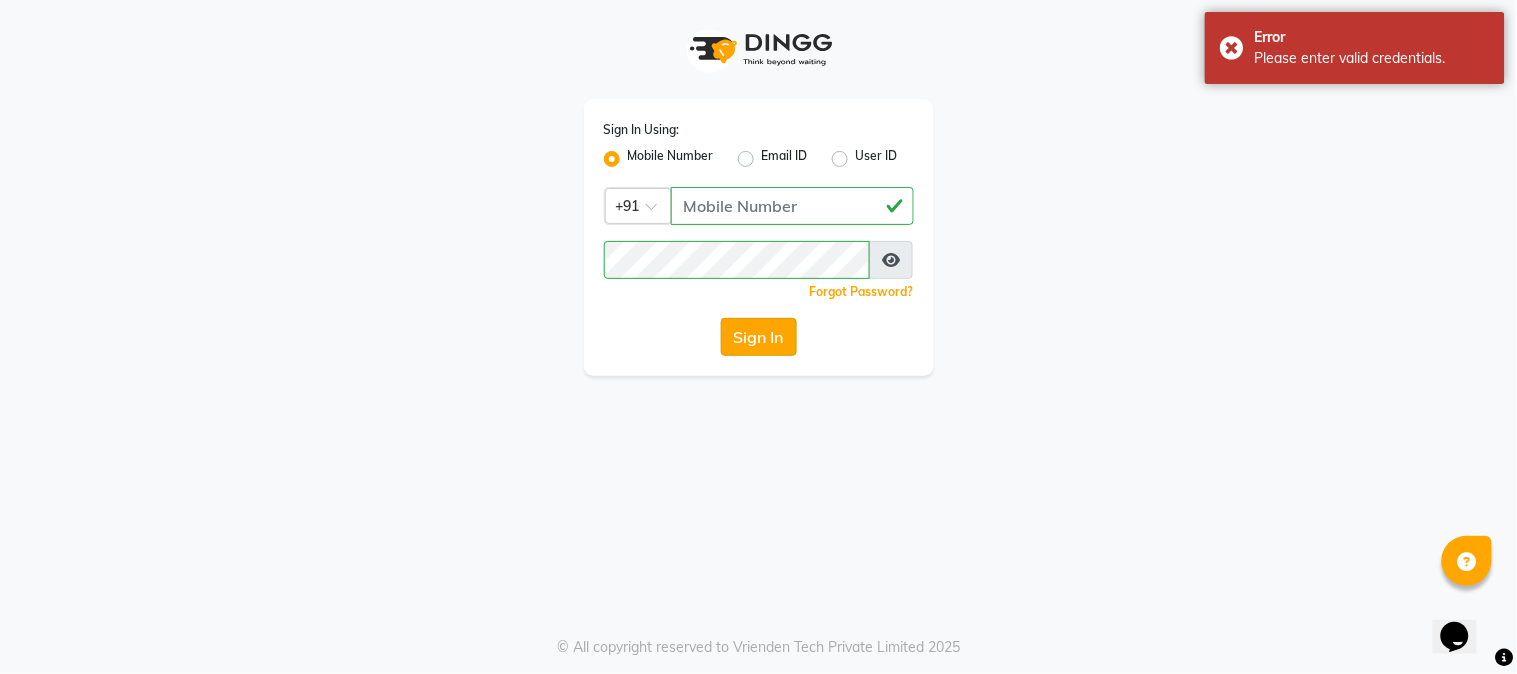 click on "Sign In" 